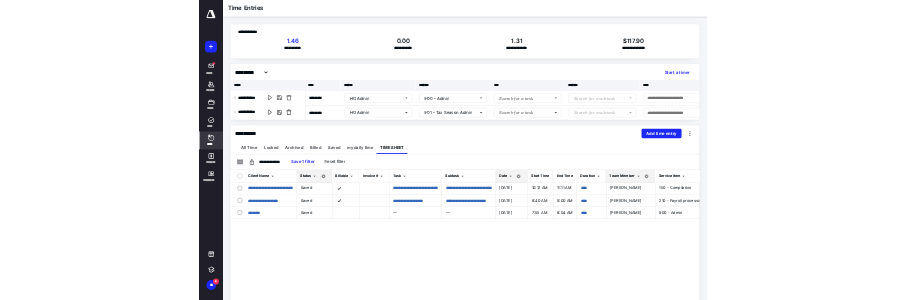 scroll, scrollTop: 0, scrollLeft: 0, axis: both 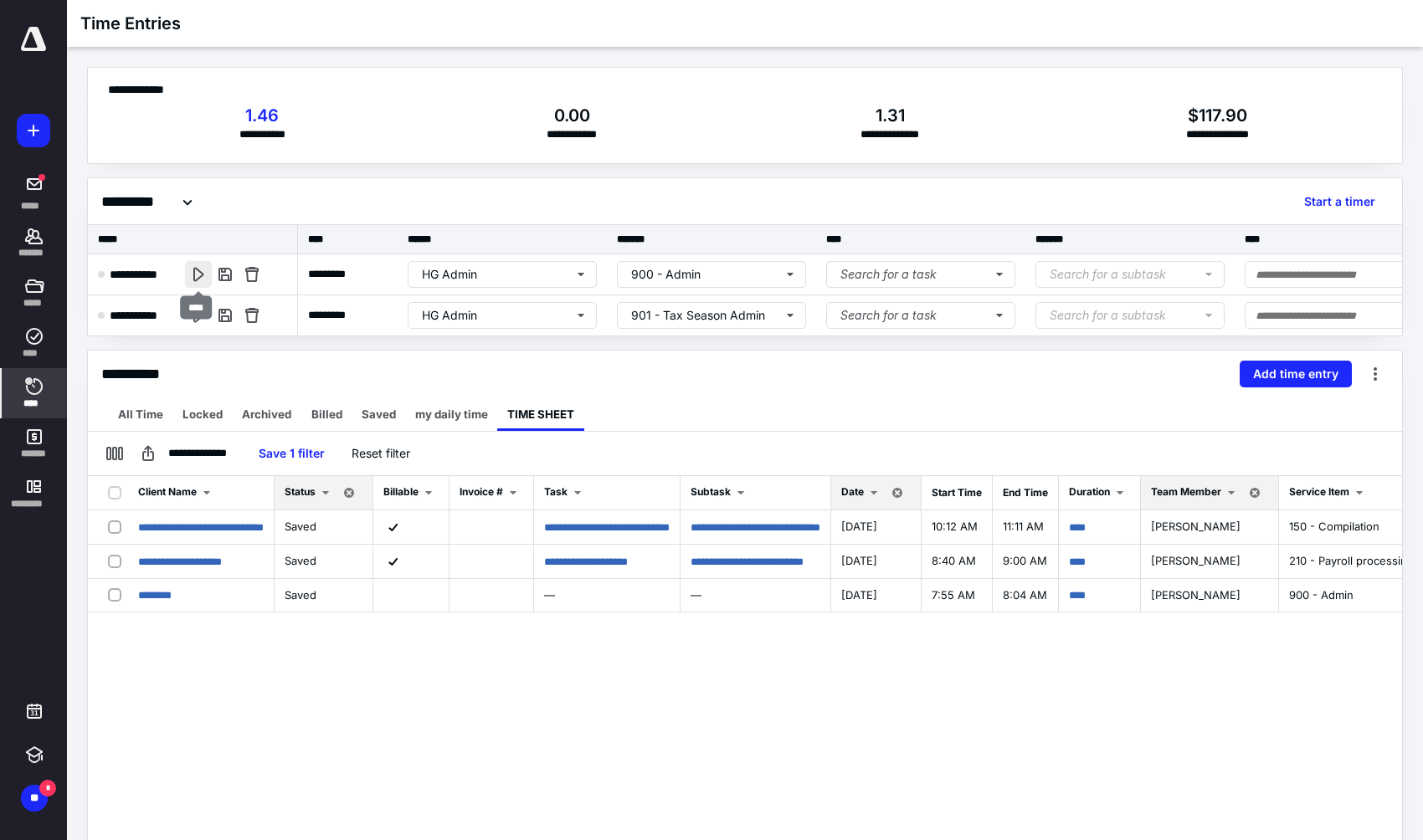 click at bounding box center (198, 274) 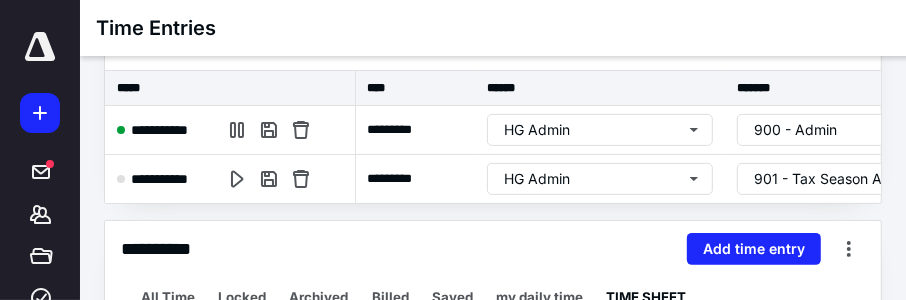scroll, scrollTop: 205, scrollLeft: 0, axis: vertical 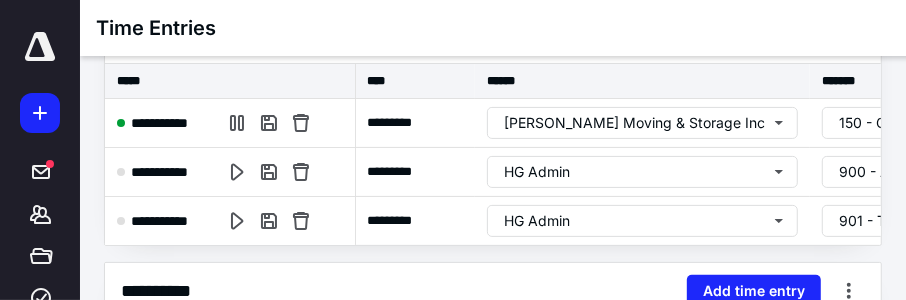 click on "**********" at bounding box center (493, 291) 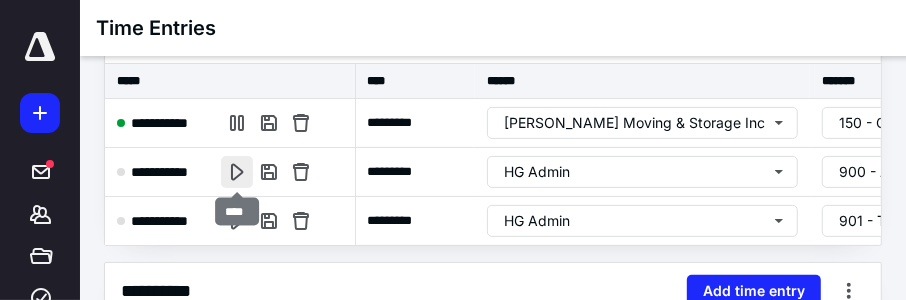 click at bounding box center (237, 172) 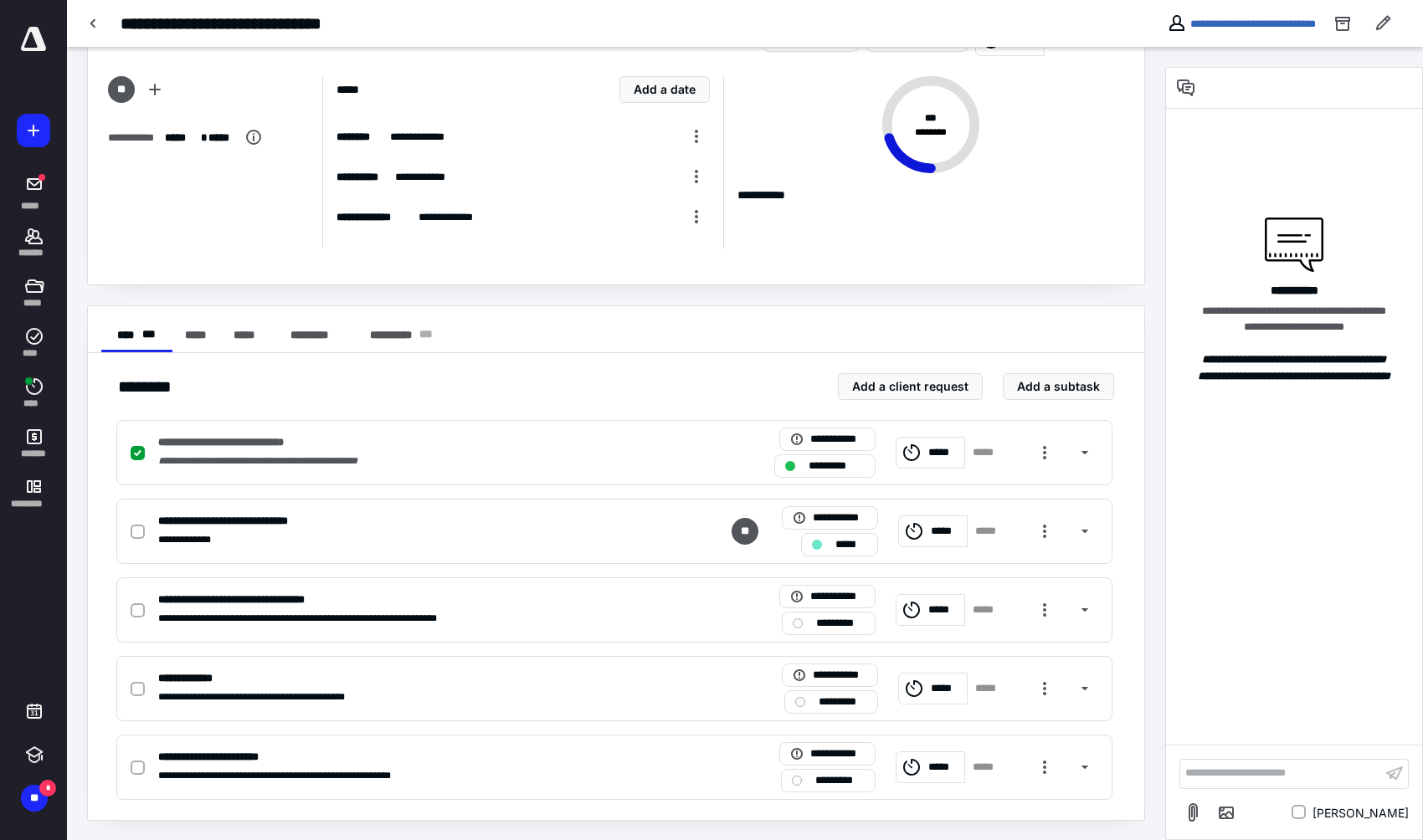 scroll, scrollTop: 0, scrollLeft: 0, axis: both 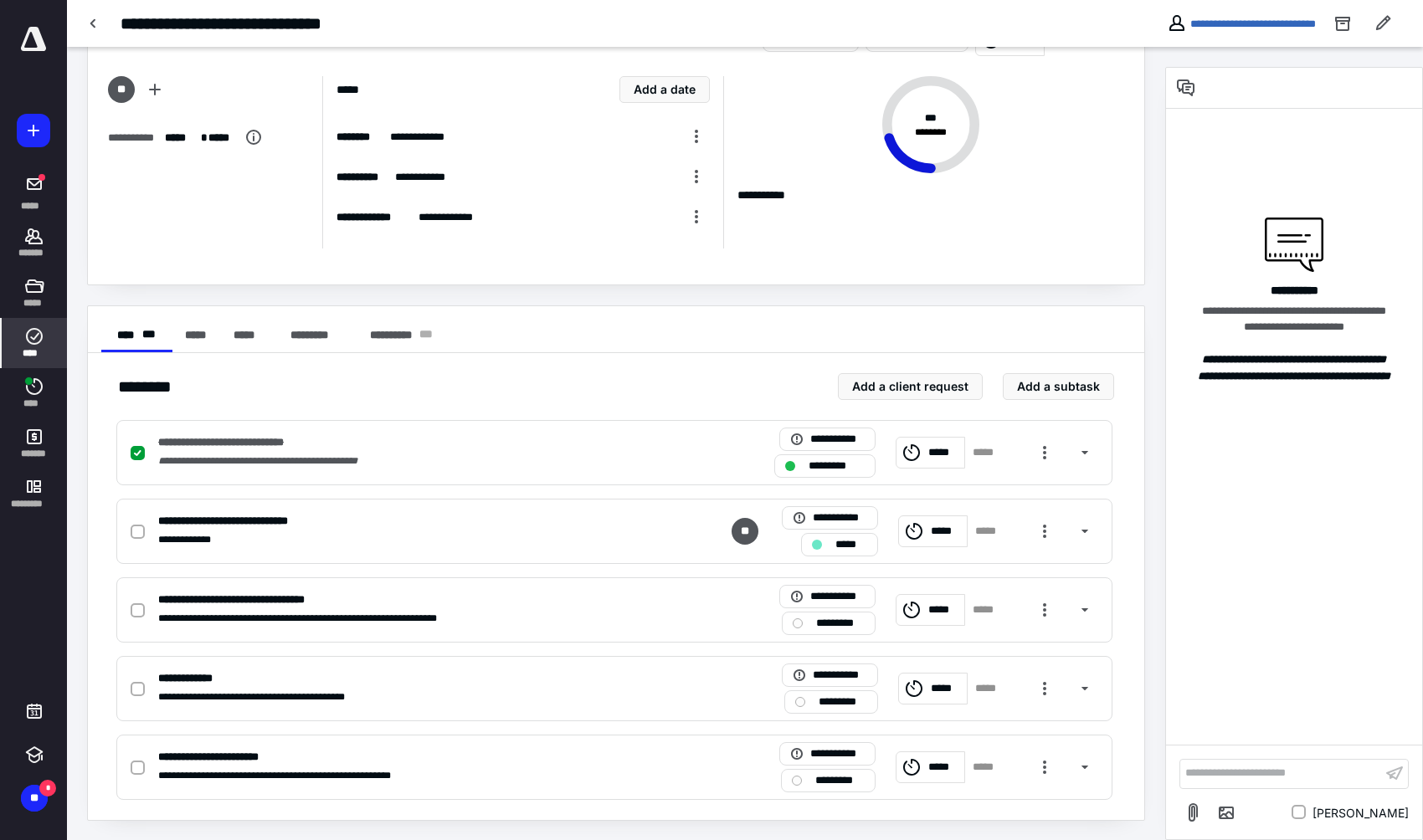click 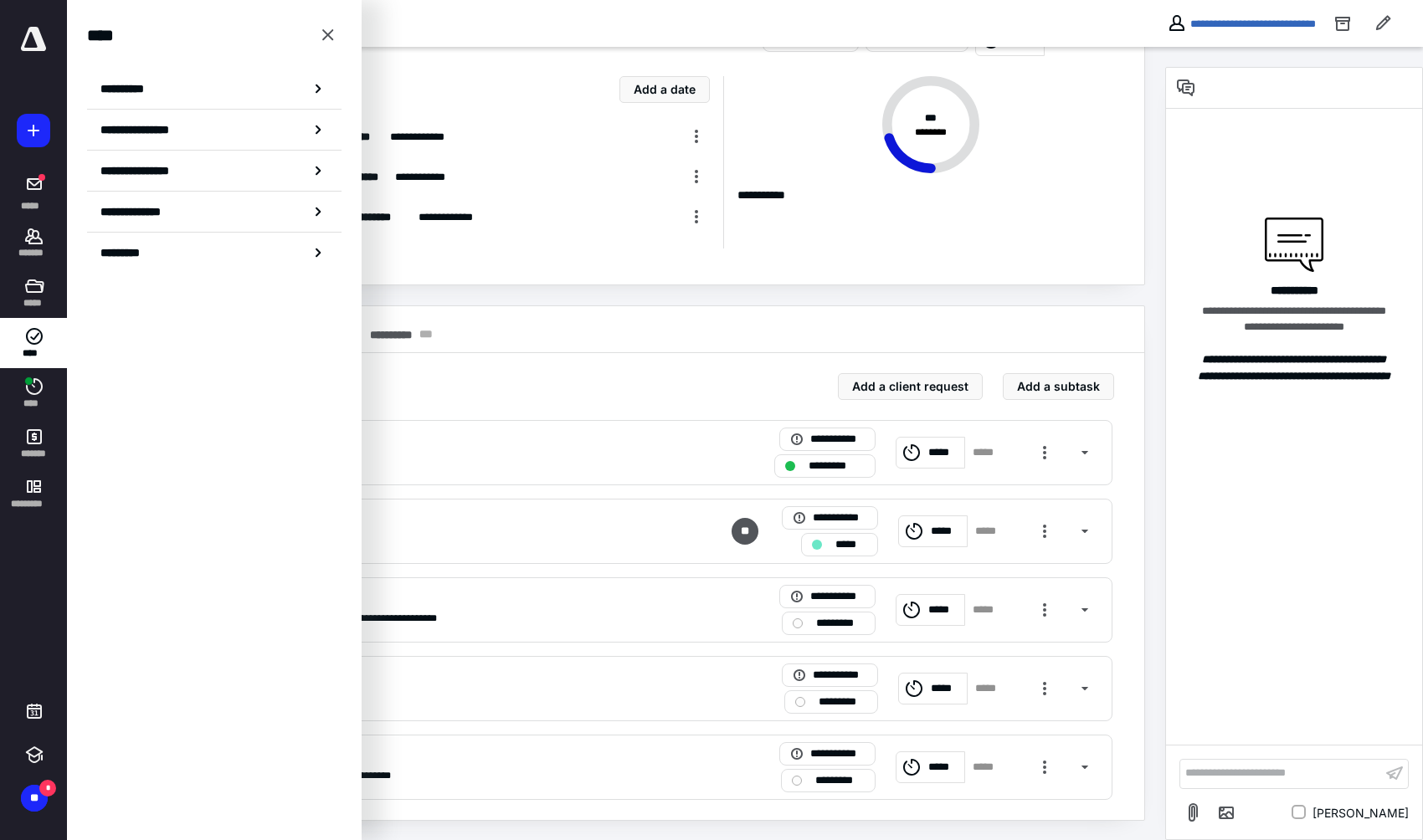 click on "**********" at bounding box center [128, 89] 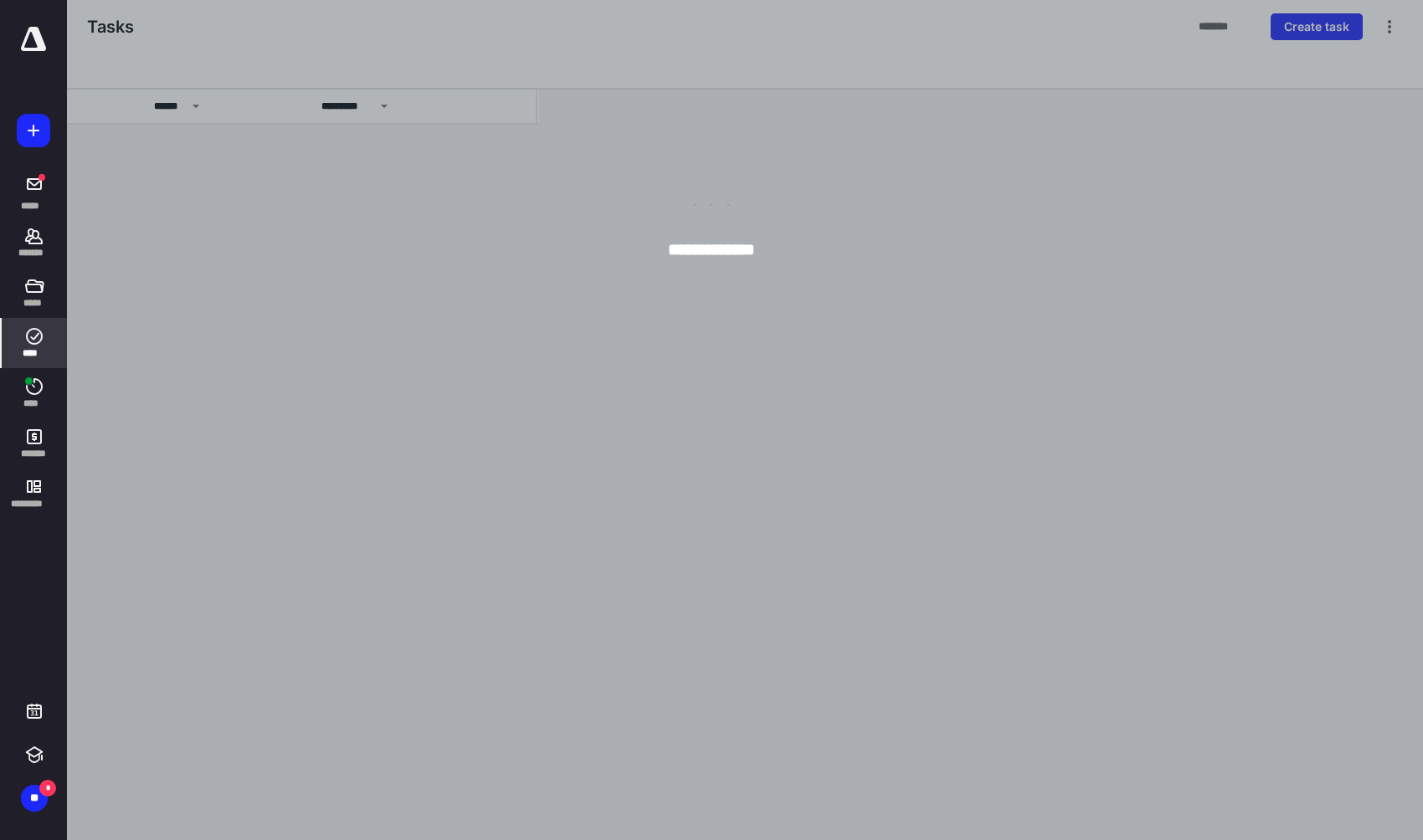 scroll, scrollTop: 0, scrollLeft: 0, axis: both 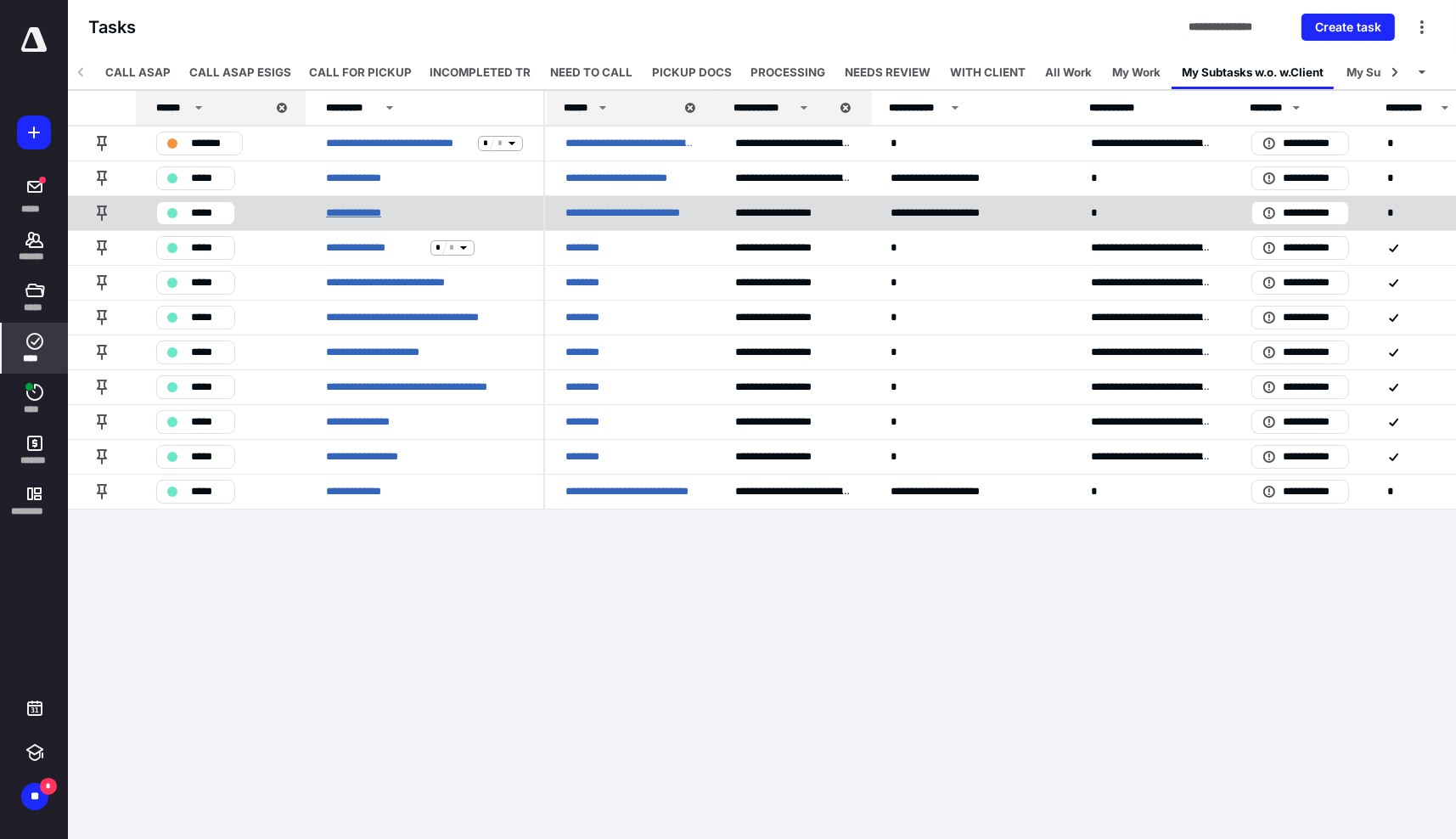 click on "**********" at bounding box center [362, 213] 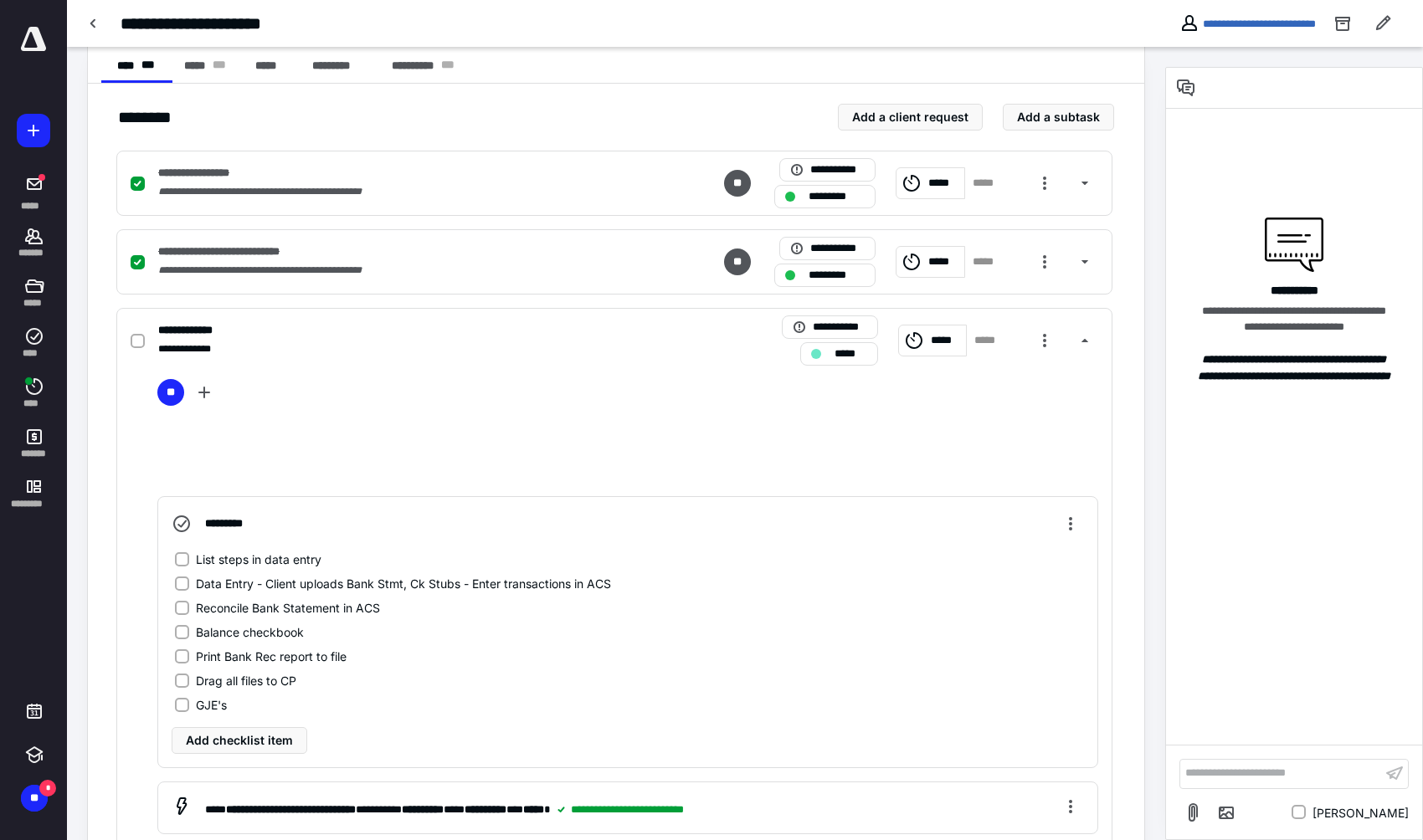 scroll, scrollTop: 334, scrollLeft: 0, axis: vertical 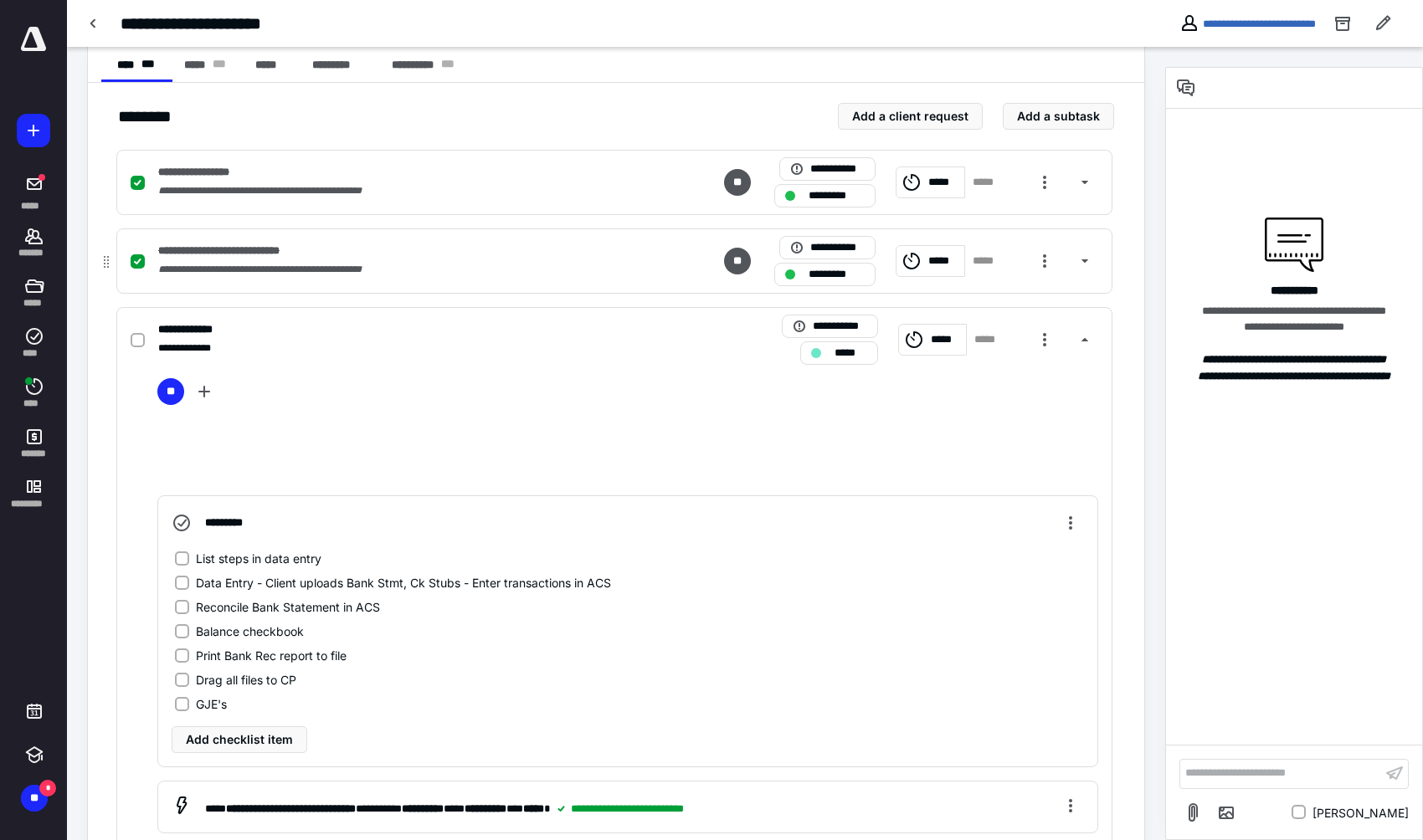 click on "**********" at bounding box center [614, 669] 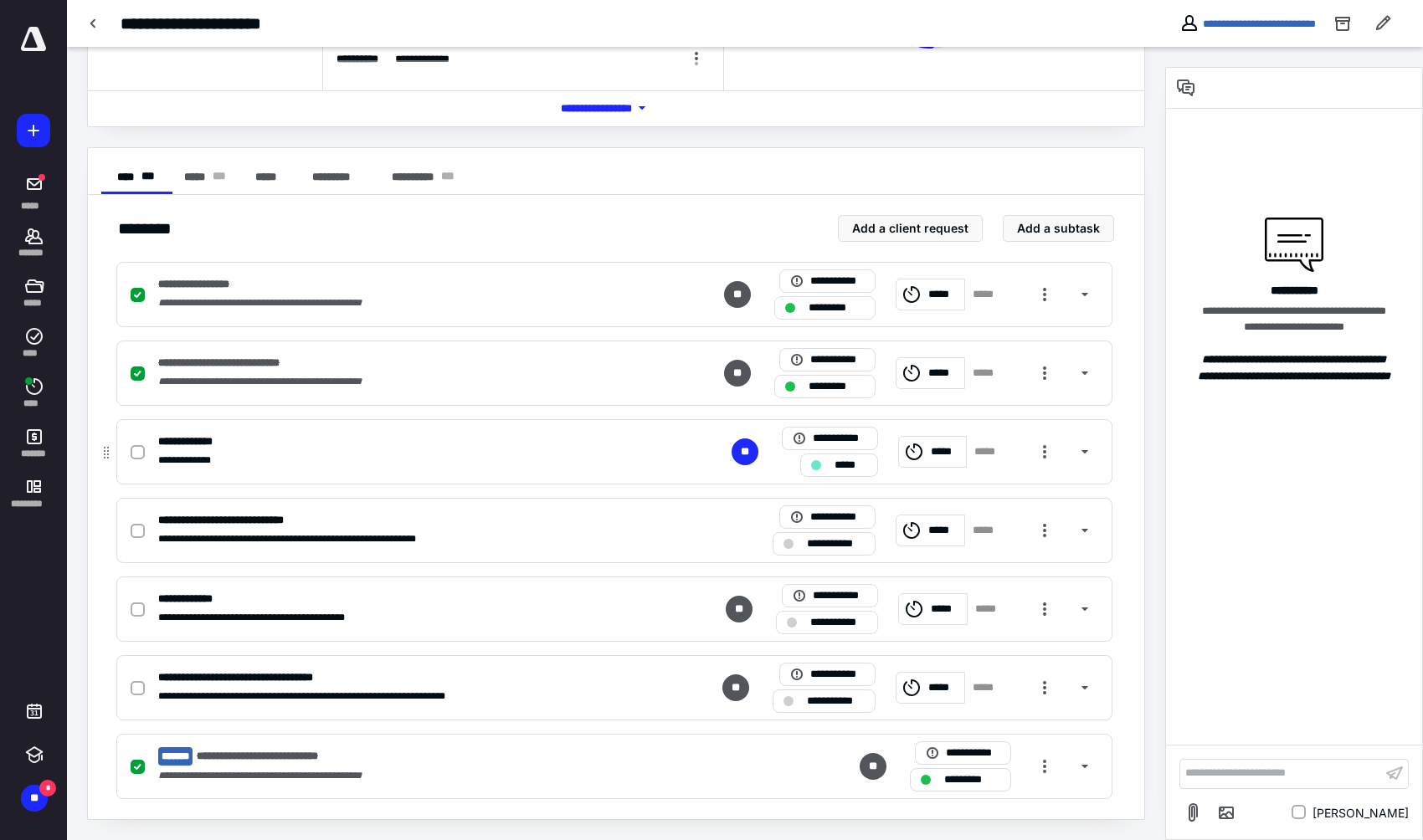 click on "**********" at bounding box center [394, 442] 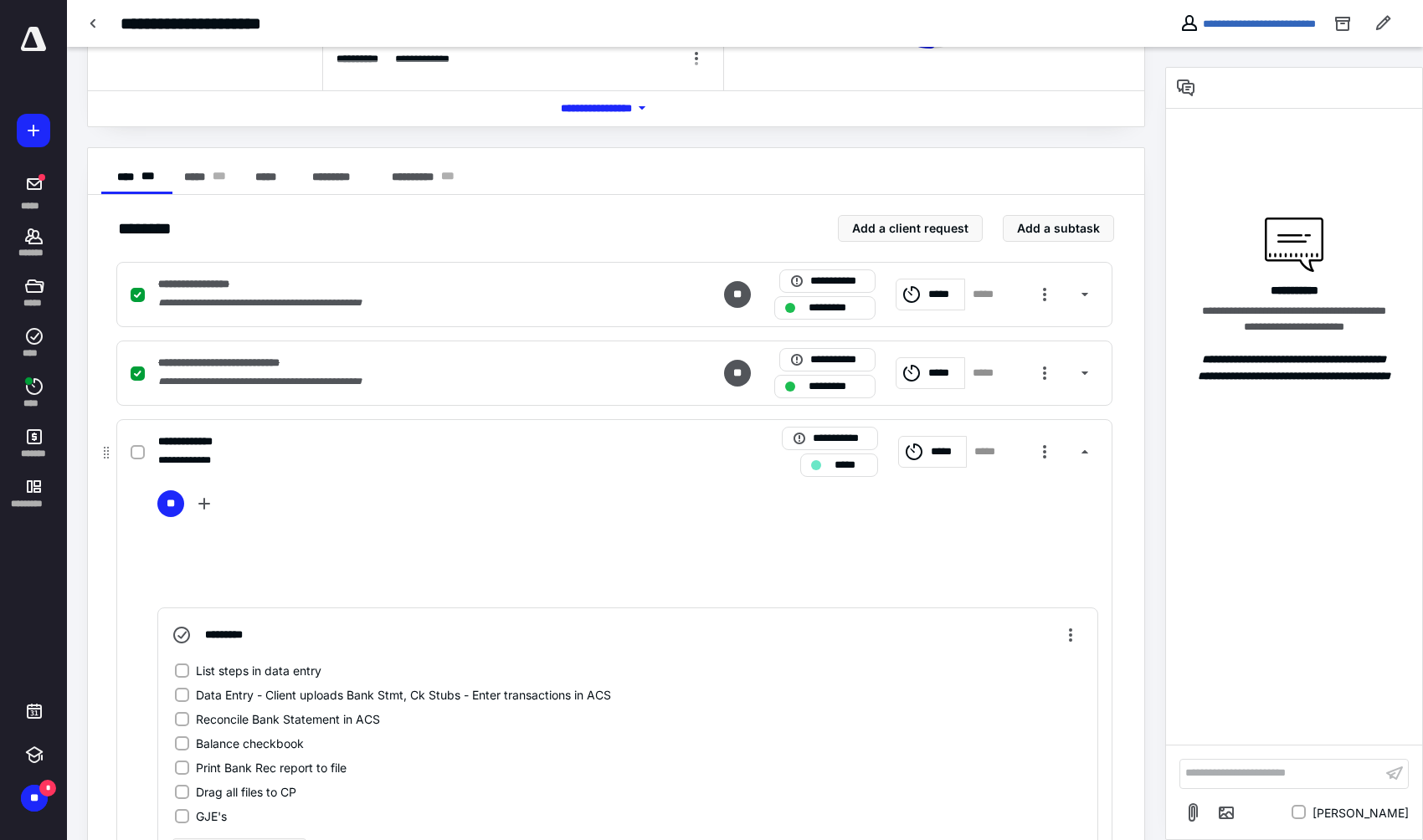 scroll, scrollTop: 334, scrollLeft: 0, axis: vertical 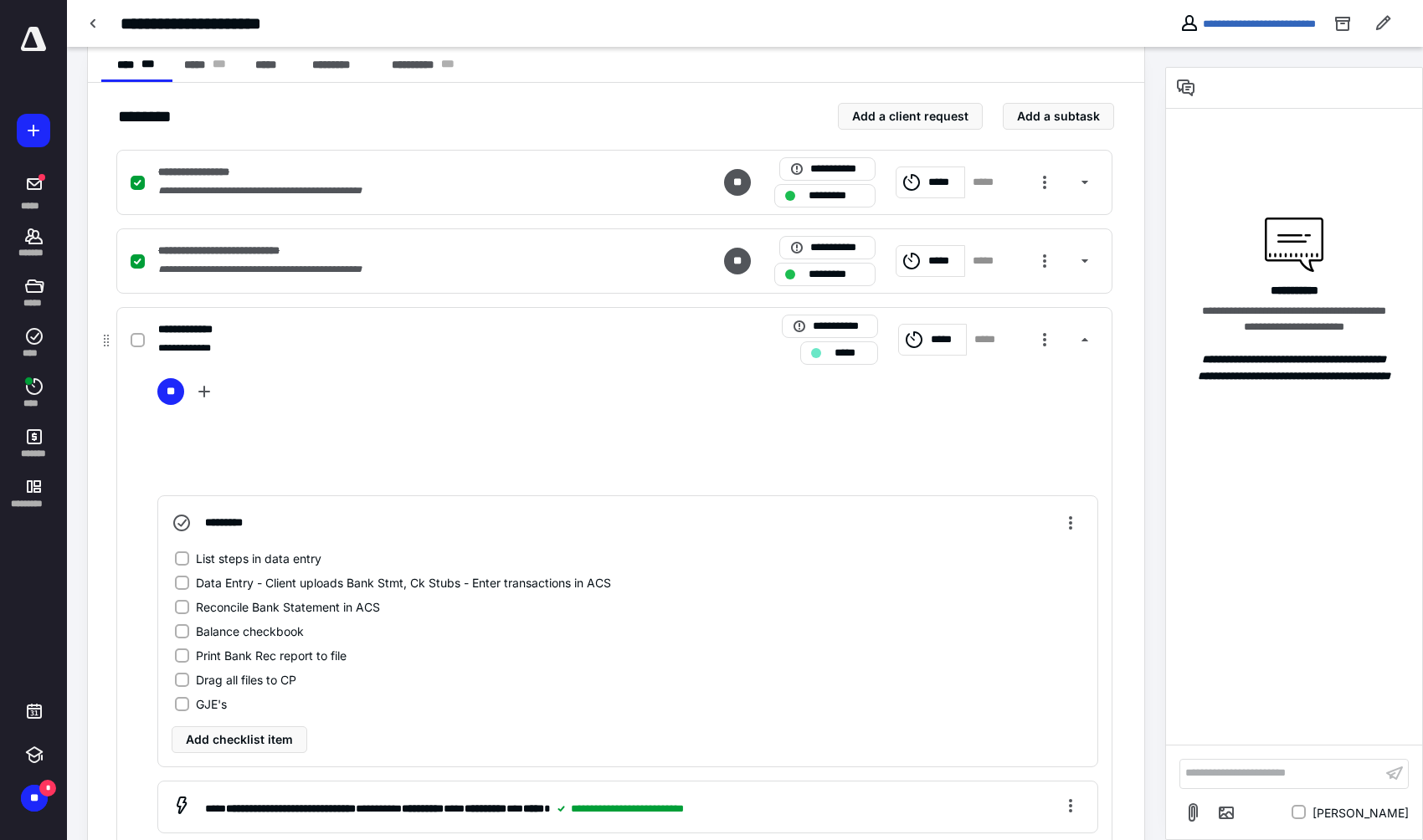 click on "*****" at bounding box center (946, 340) 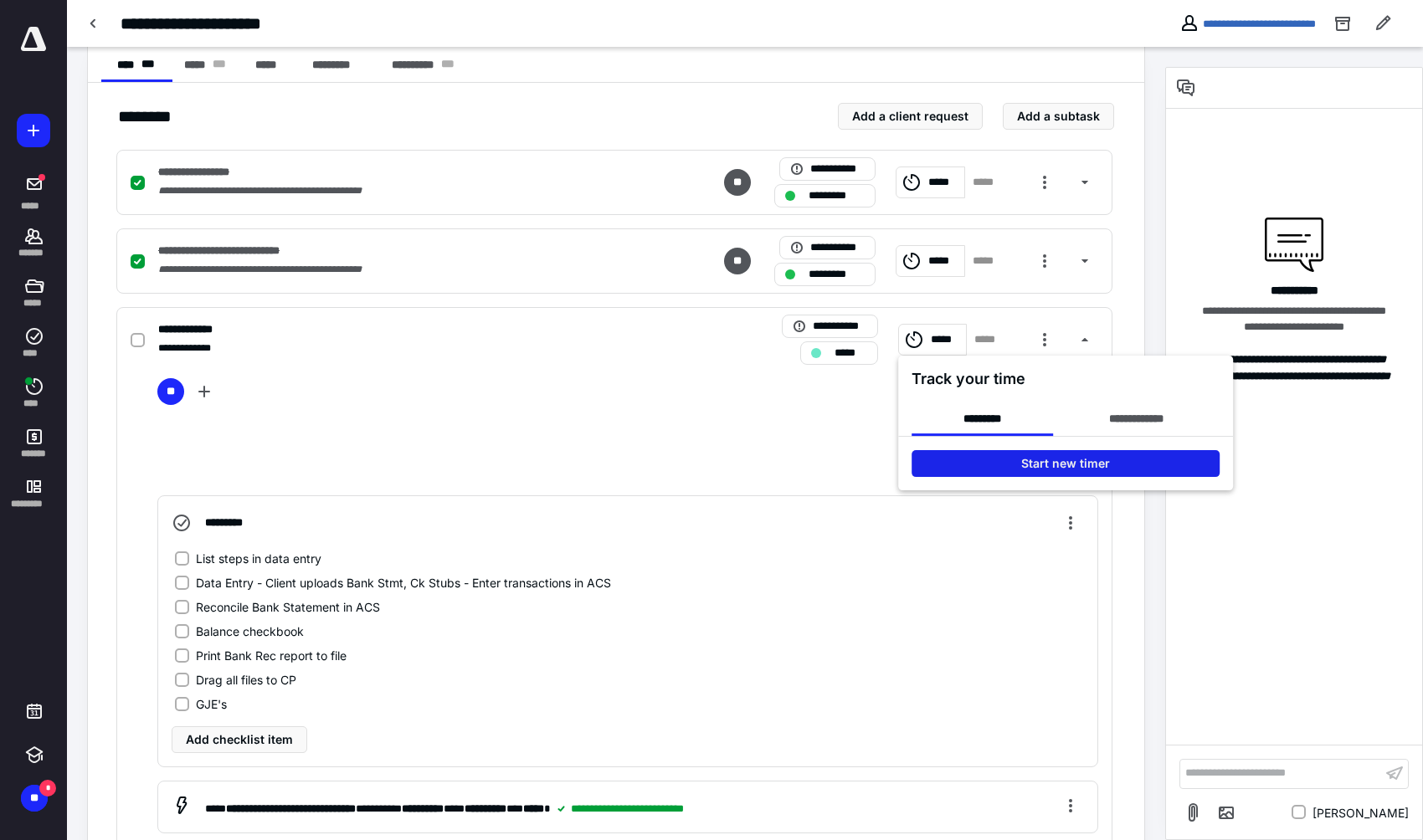 click on "Start new timer" at bounding box center [1066, 464] 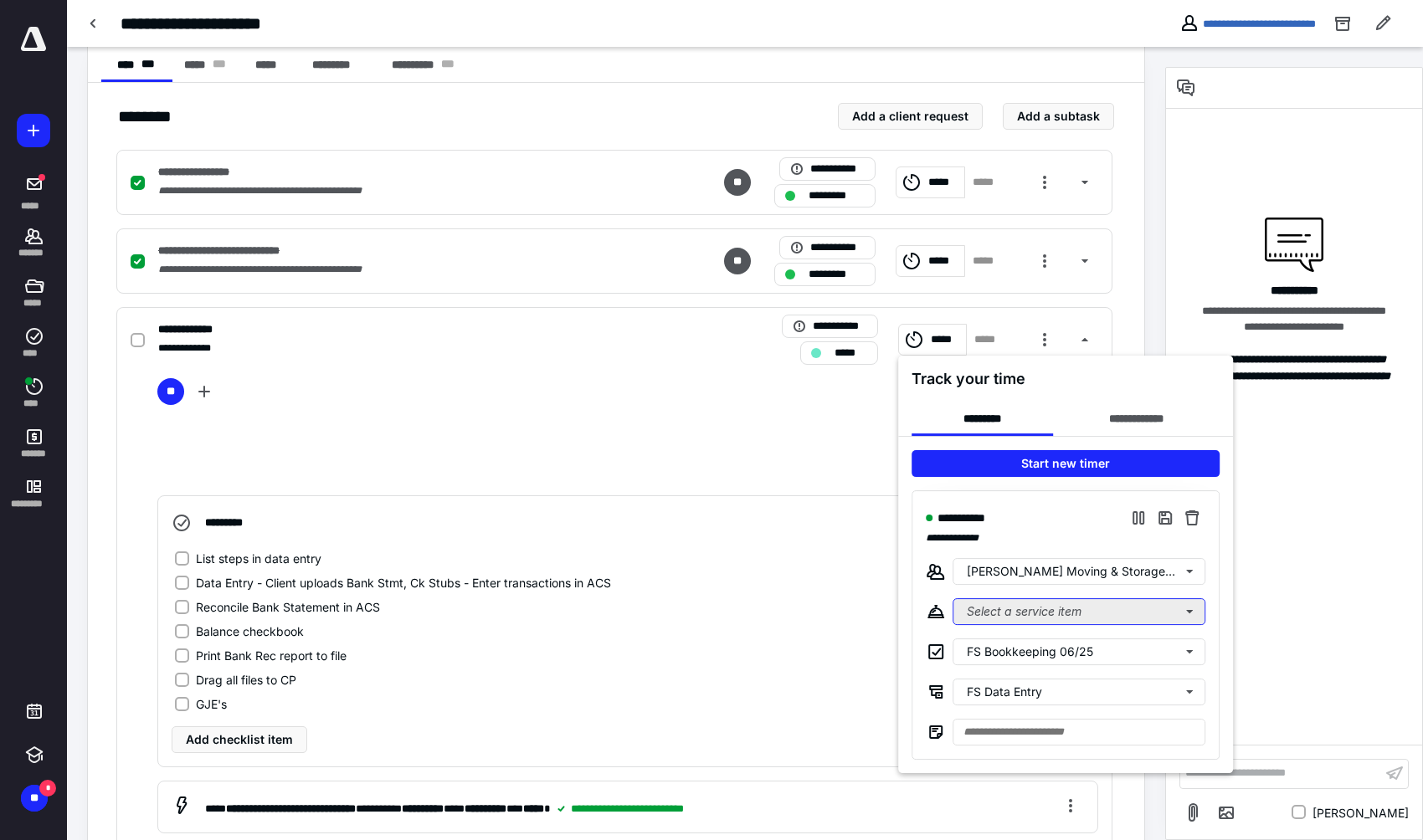 click on "Select a service item" at bounding box center [1079, 612] 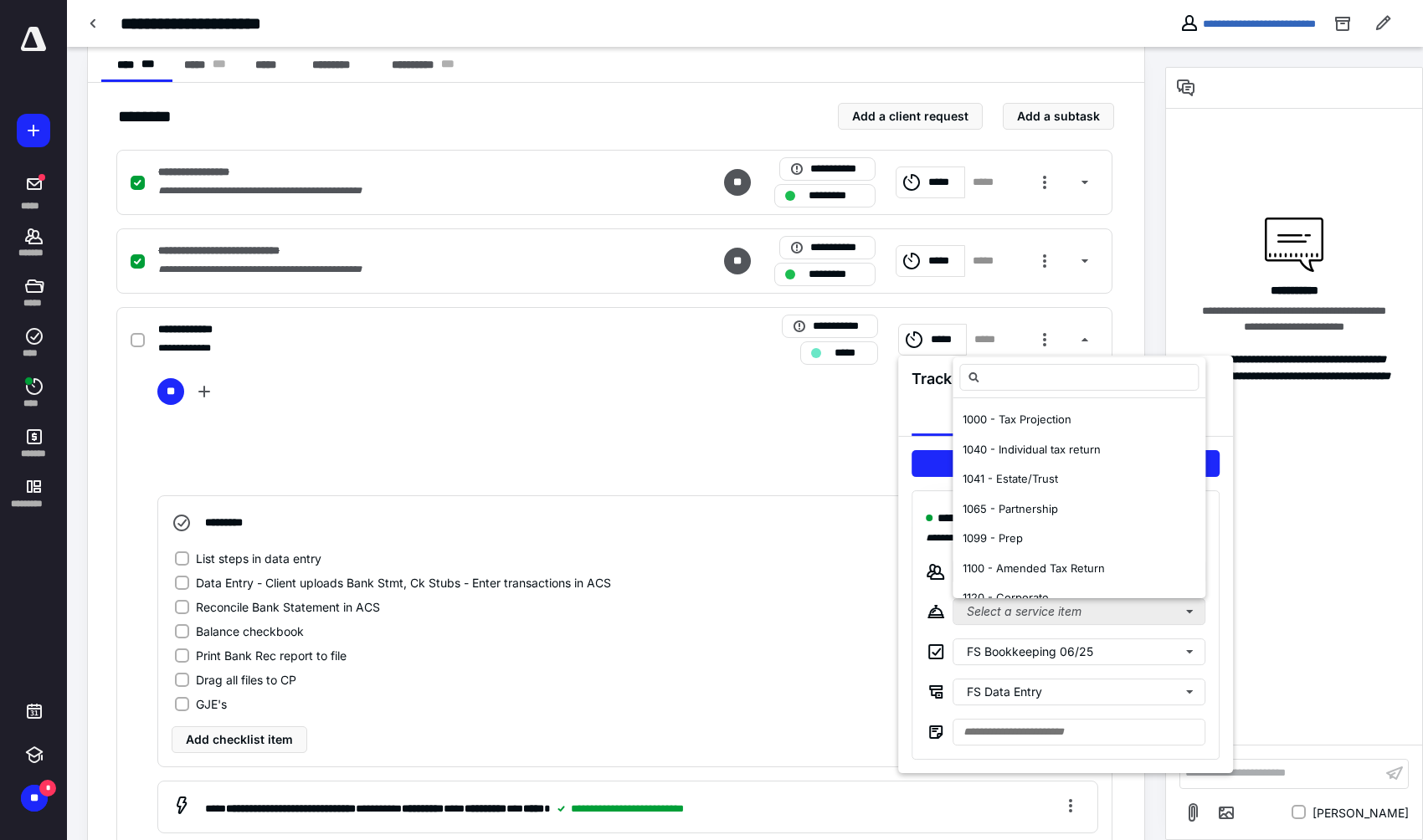 type on "*" 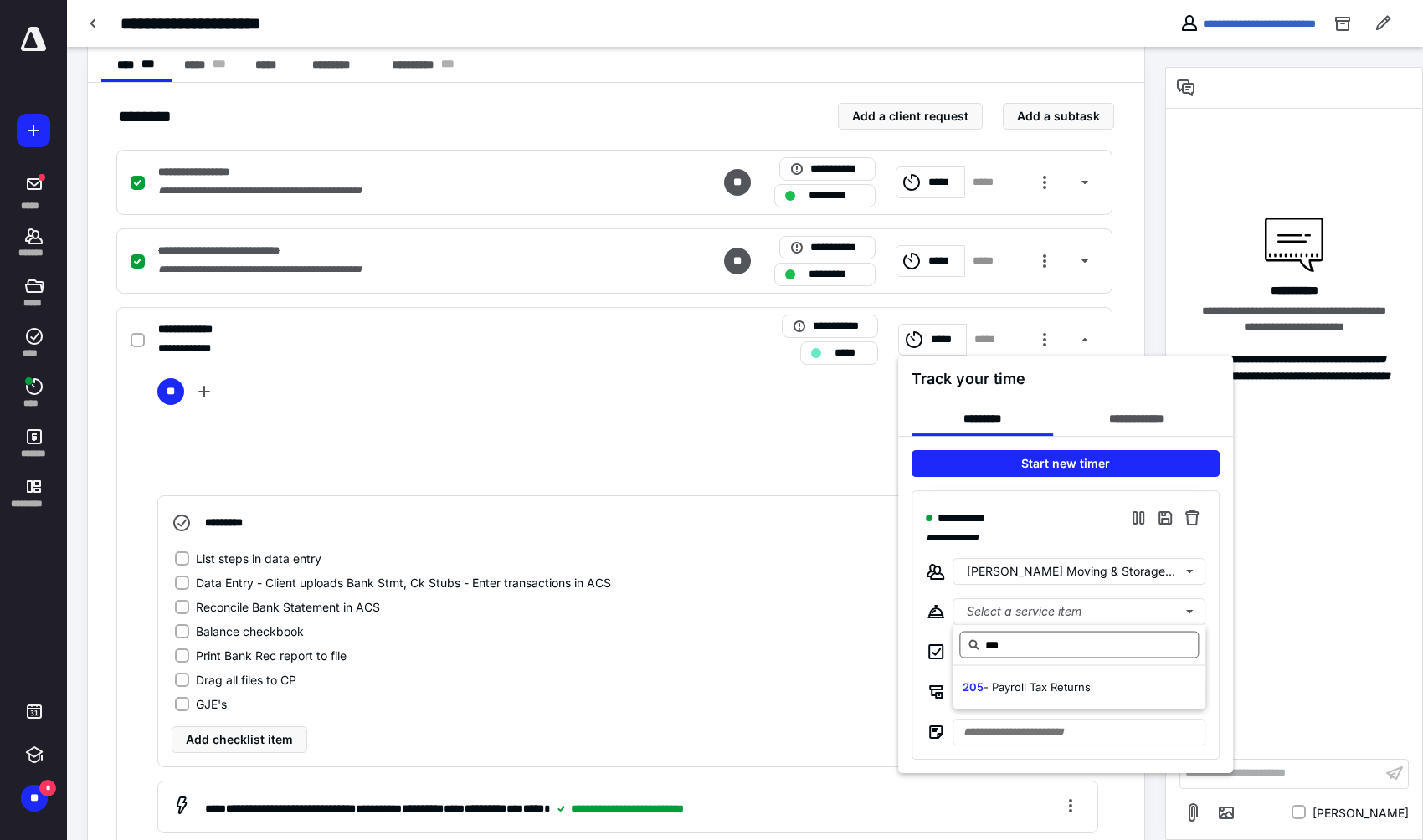 drag, startPoint x: 1026, startPoint y: 640, endPoint x: 985, endPoint y: 638, distance: 41.0488 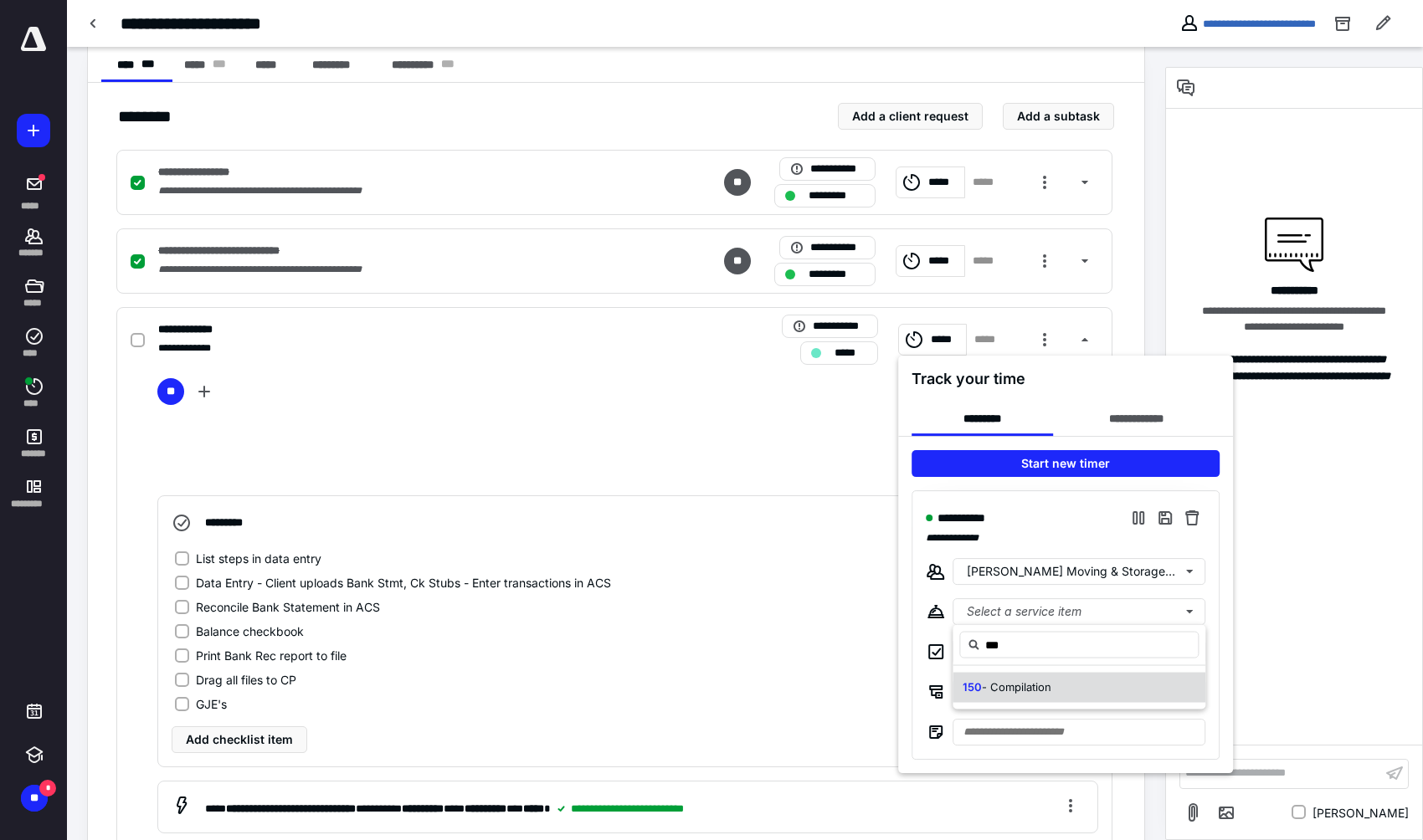 click on "- Compilation" at bounding box center [1016, 687] 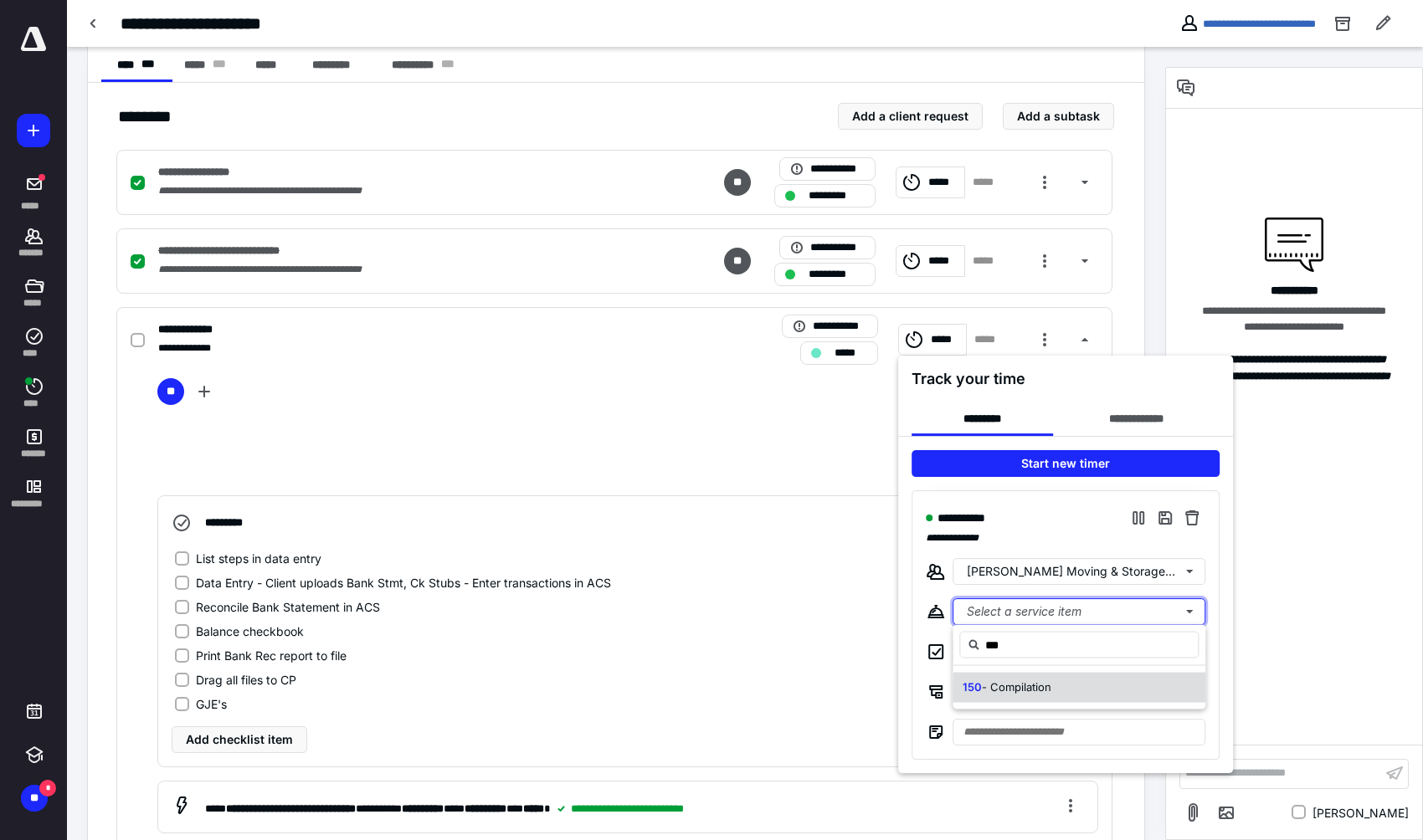 type 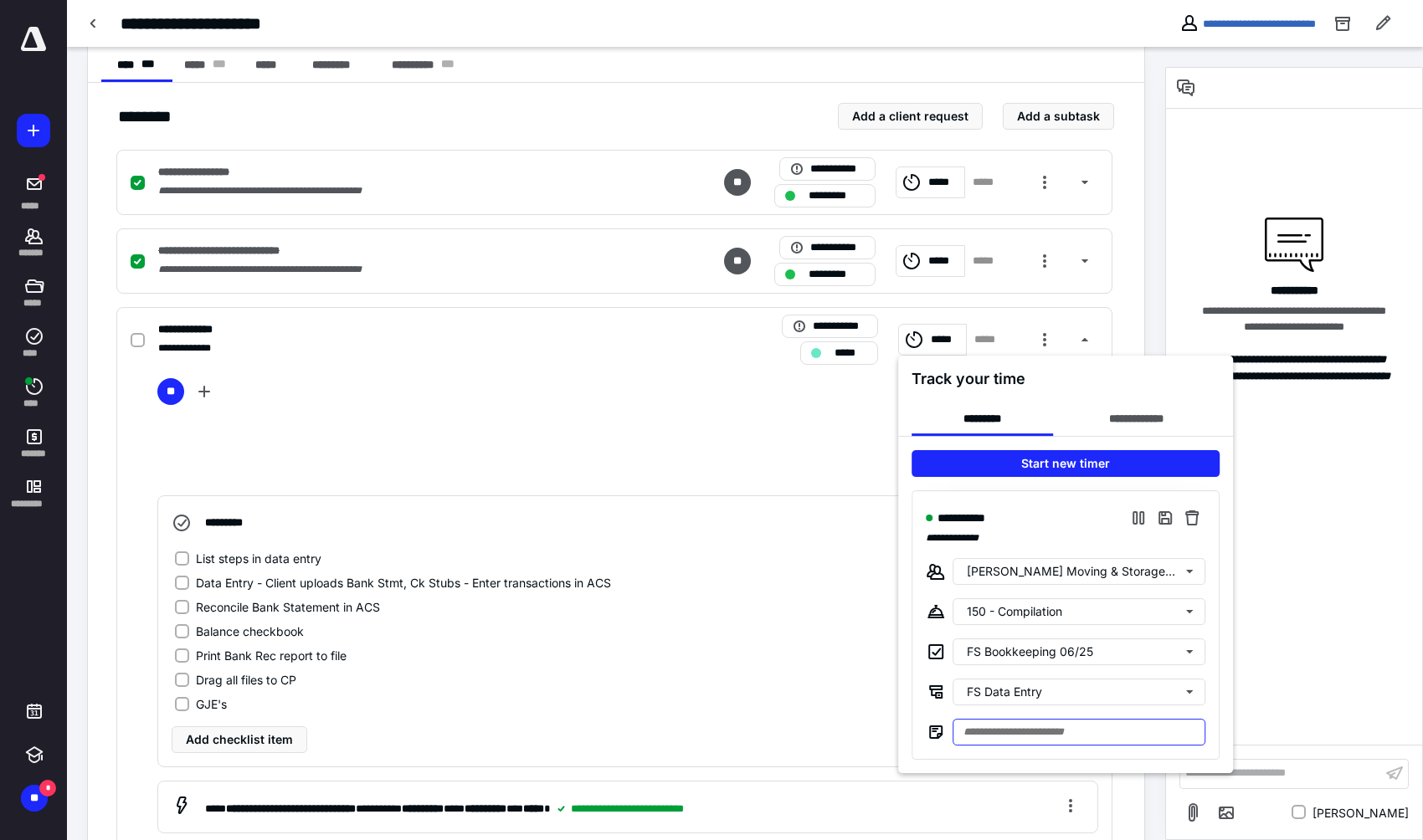 click at bounding box center [1079, 732] 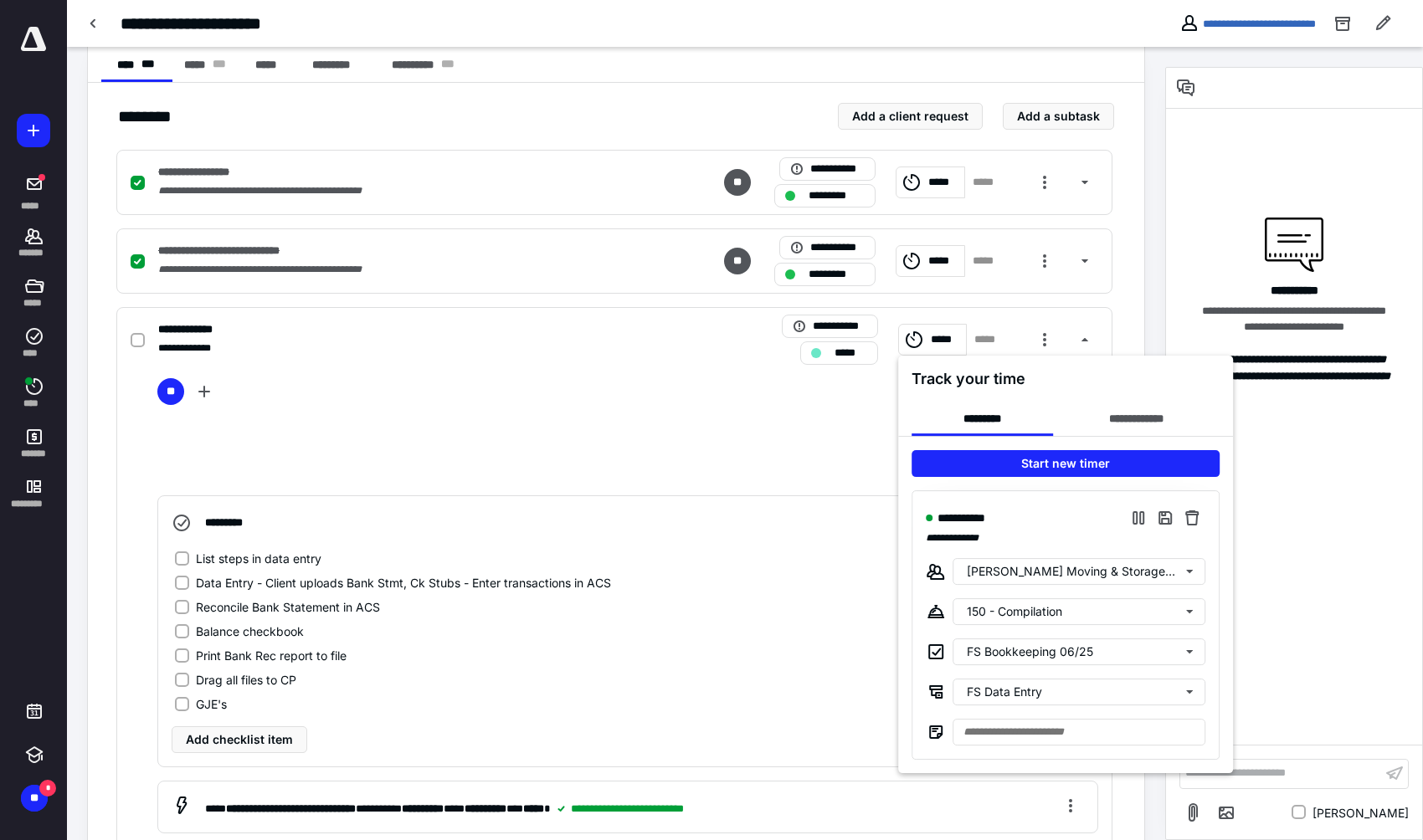 click at bounding box center [712, 420] 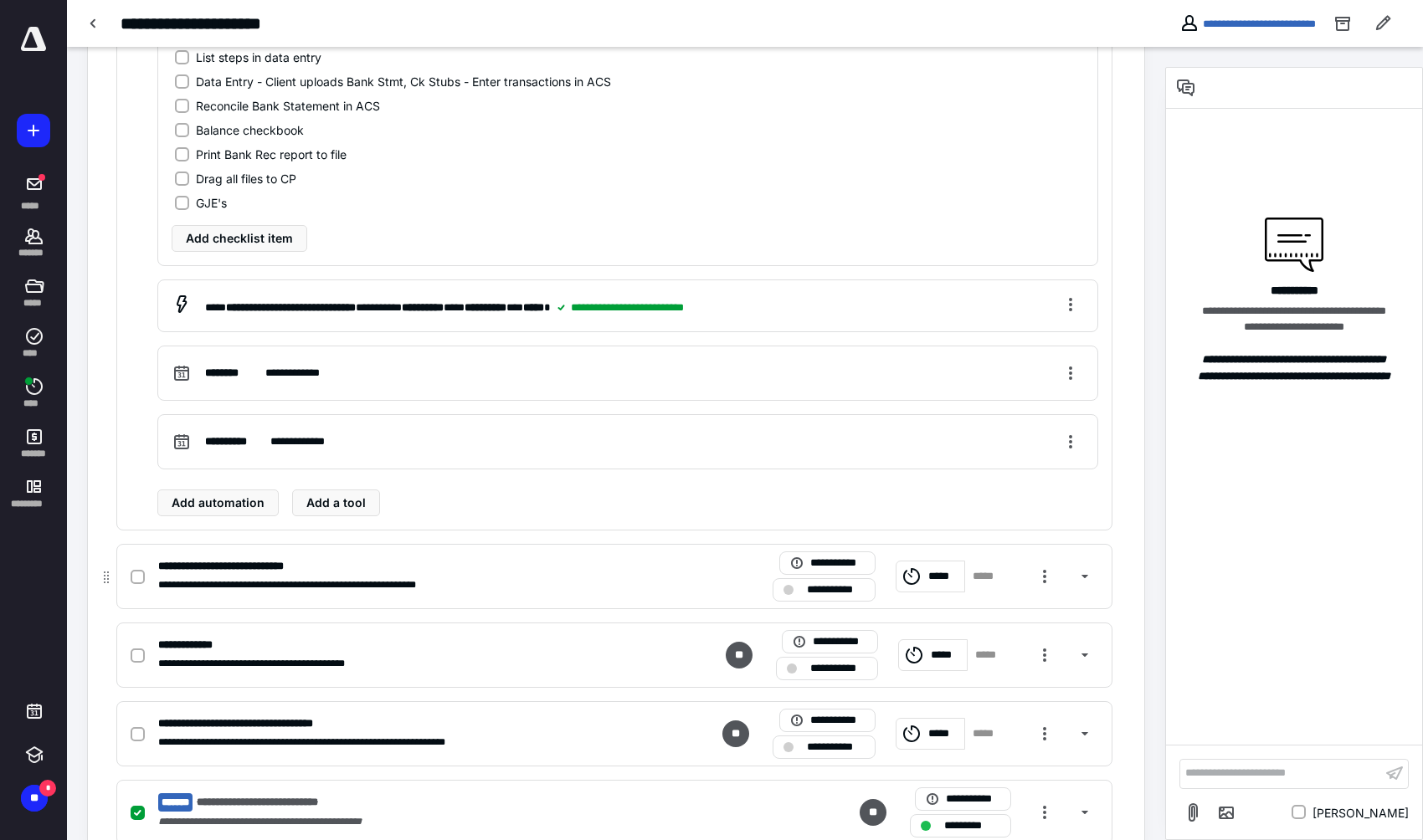 click on "**********" at bounding box center (394, 585) 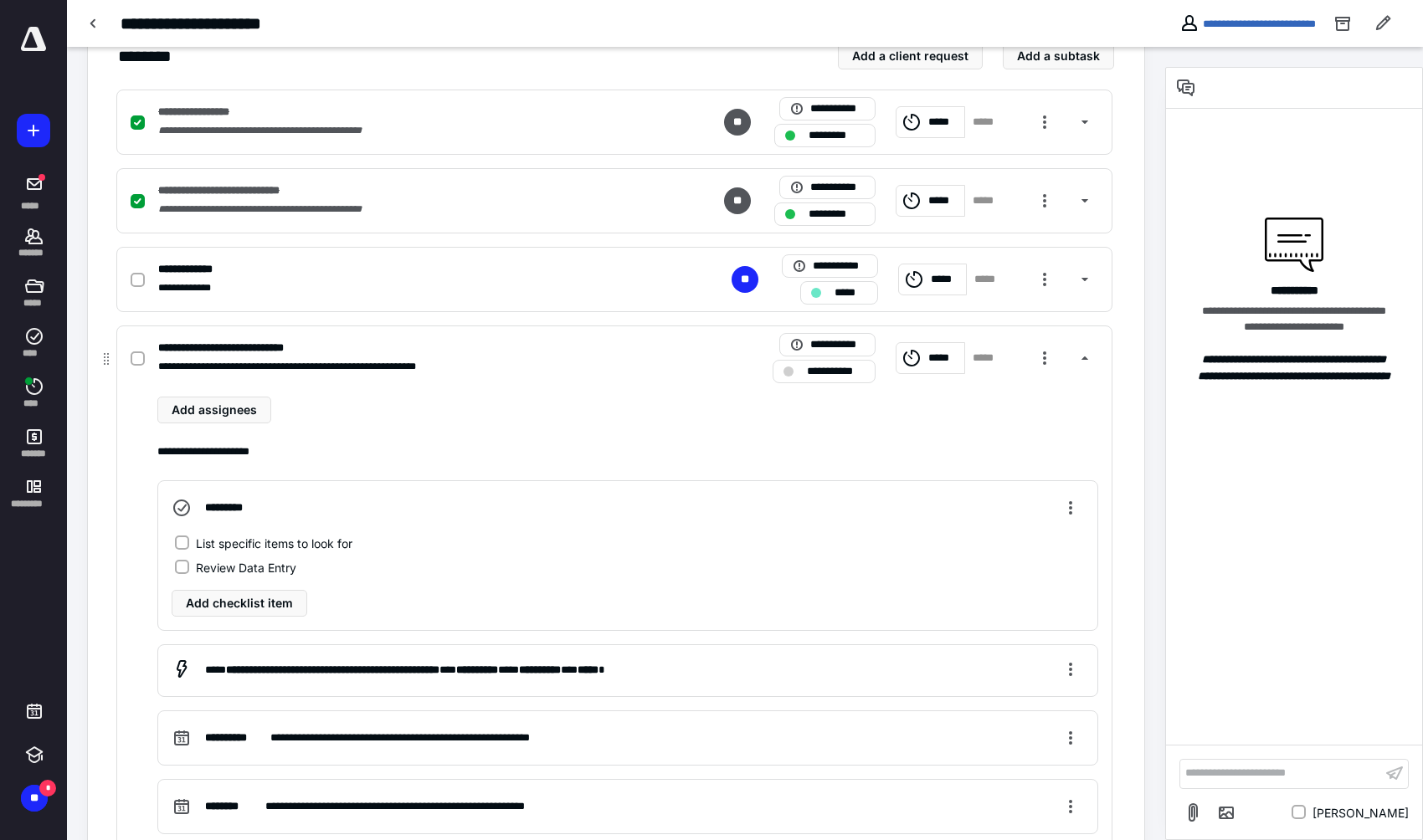 scroll, scrollTop: 395, scrollLeft: 0, axis: vertical 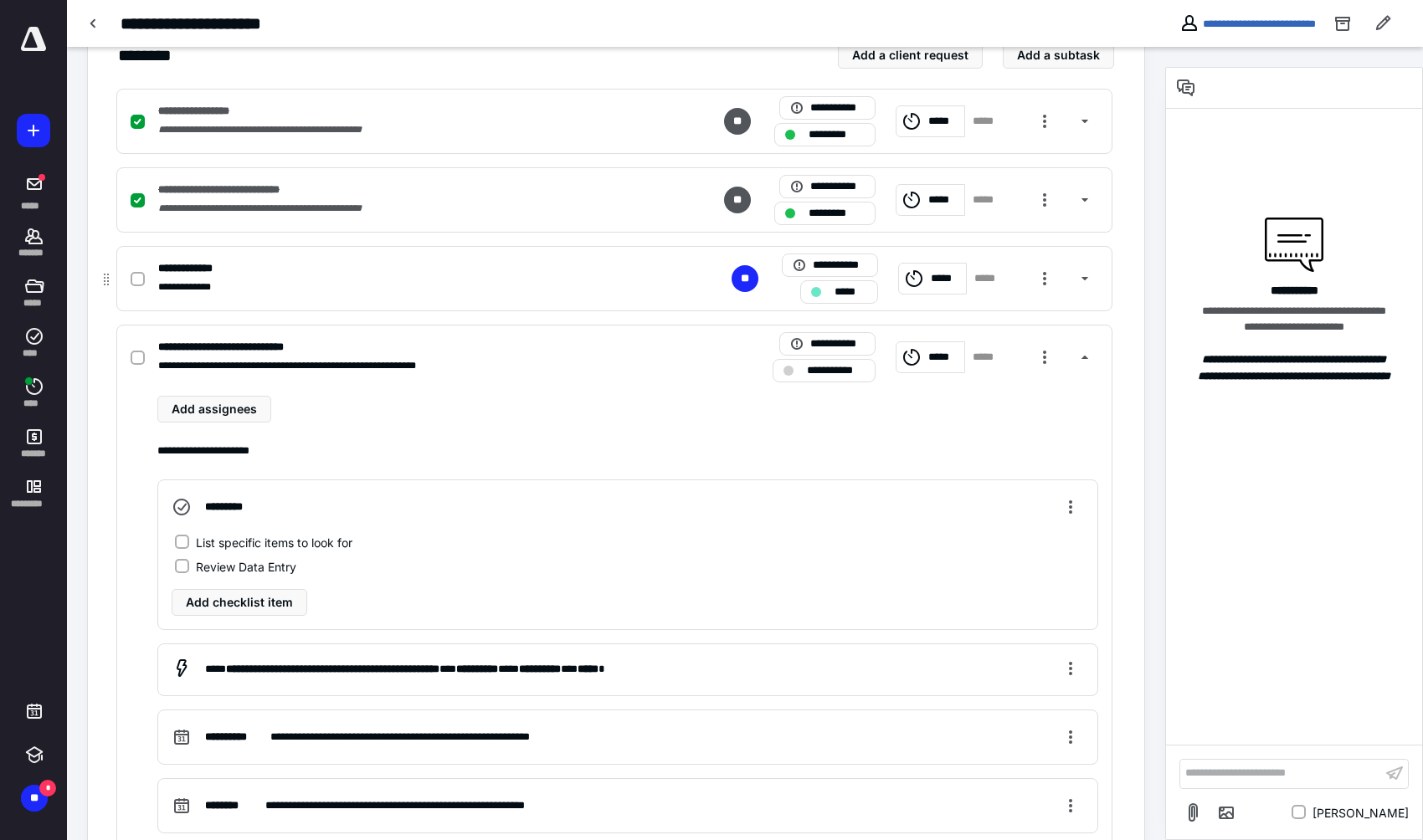 click on "**********" at bounding box center [394, 269] 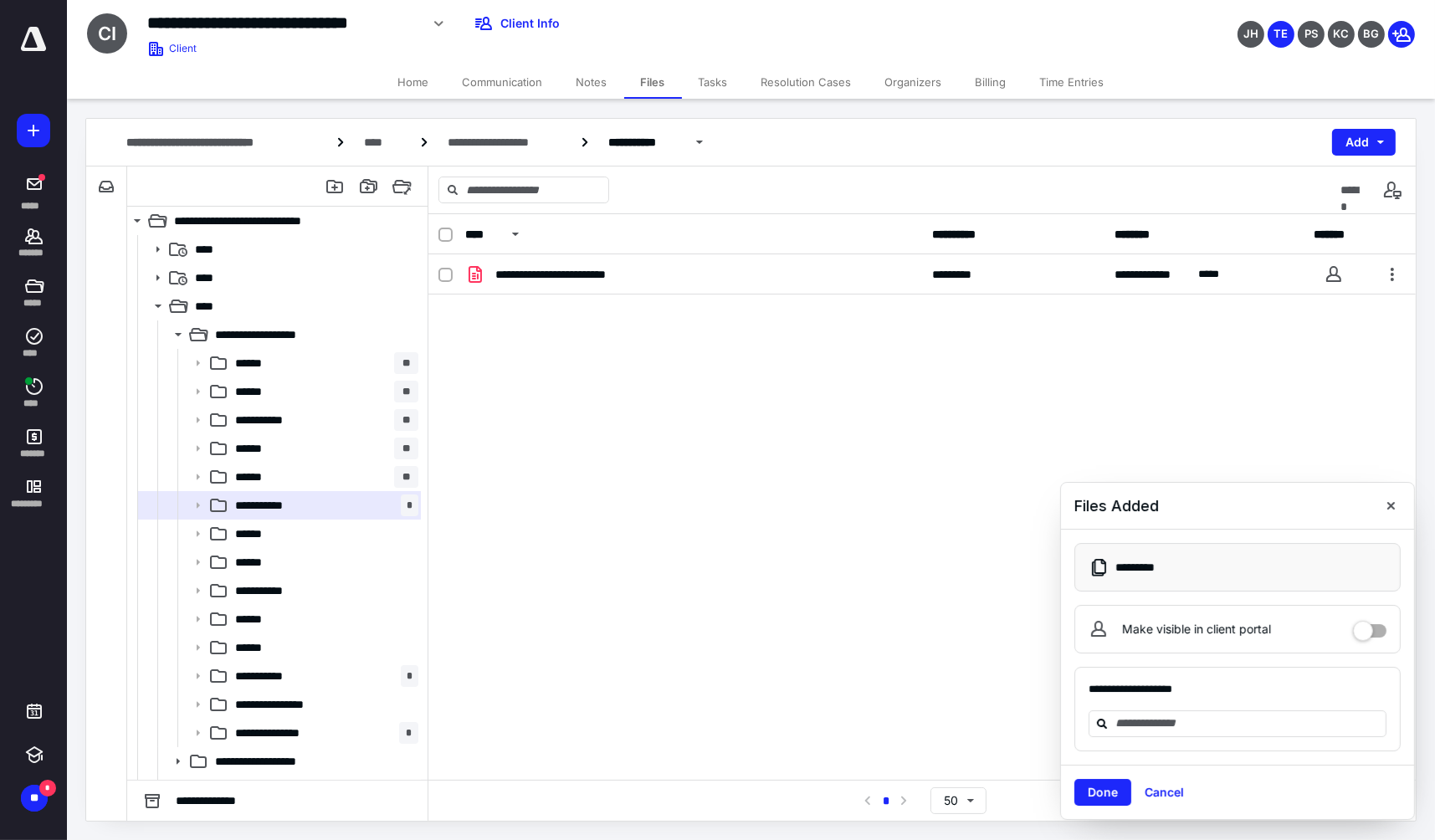 scroll, scrollTop: 0, scrollLeft: 0, axis: both 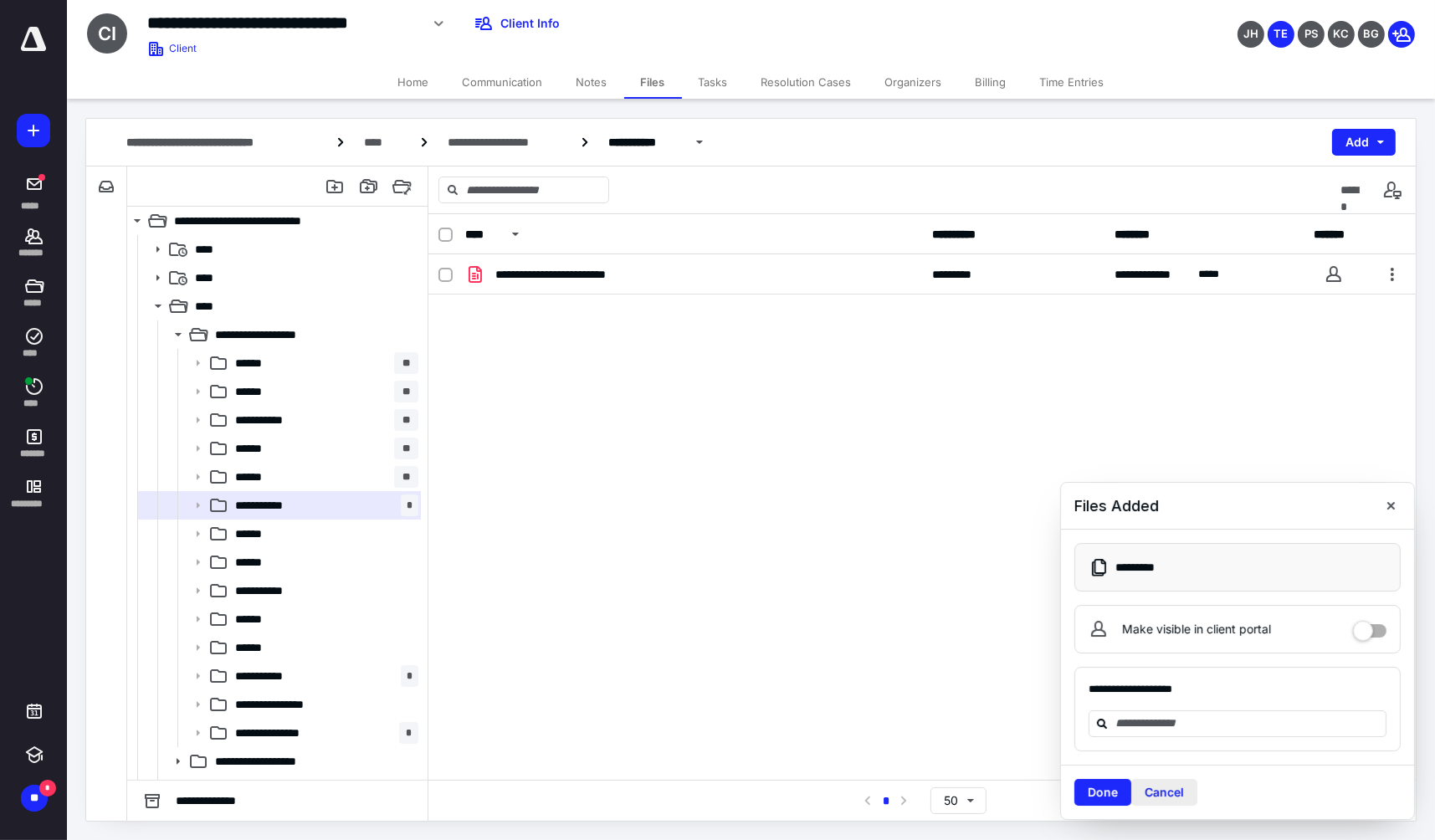 click on "Cancel" at bounding box center [1164, 792] 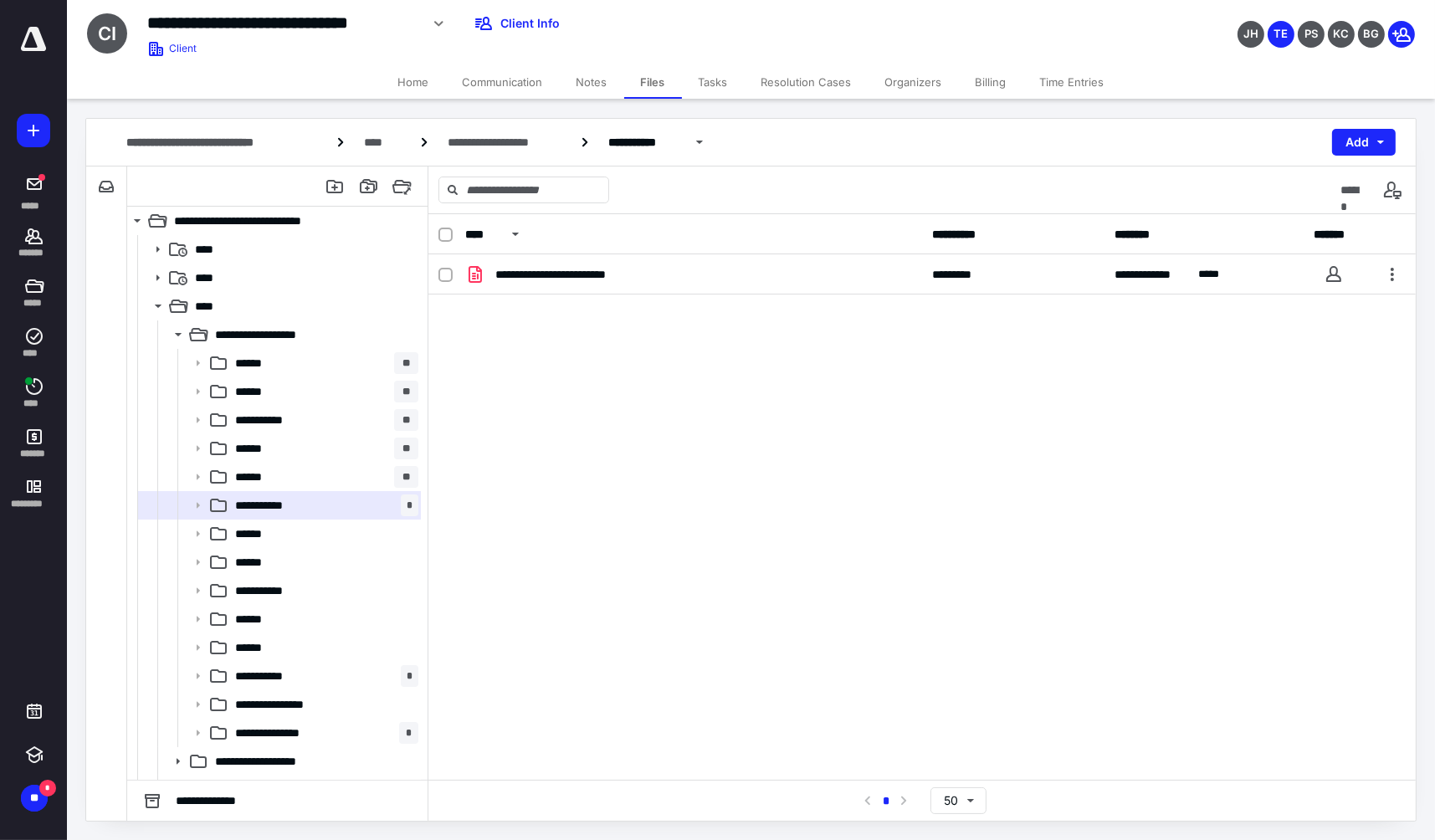 click on "**********" at bounding box center [922, 380] 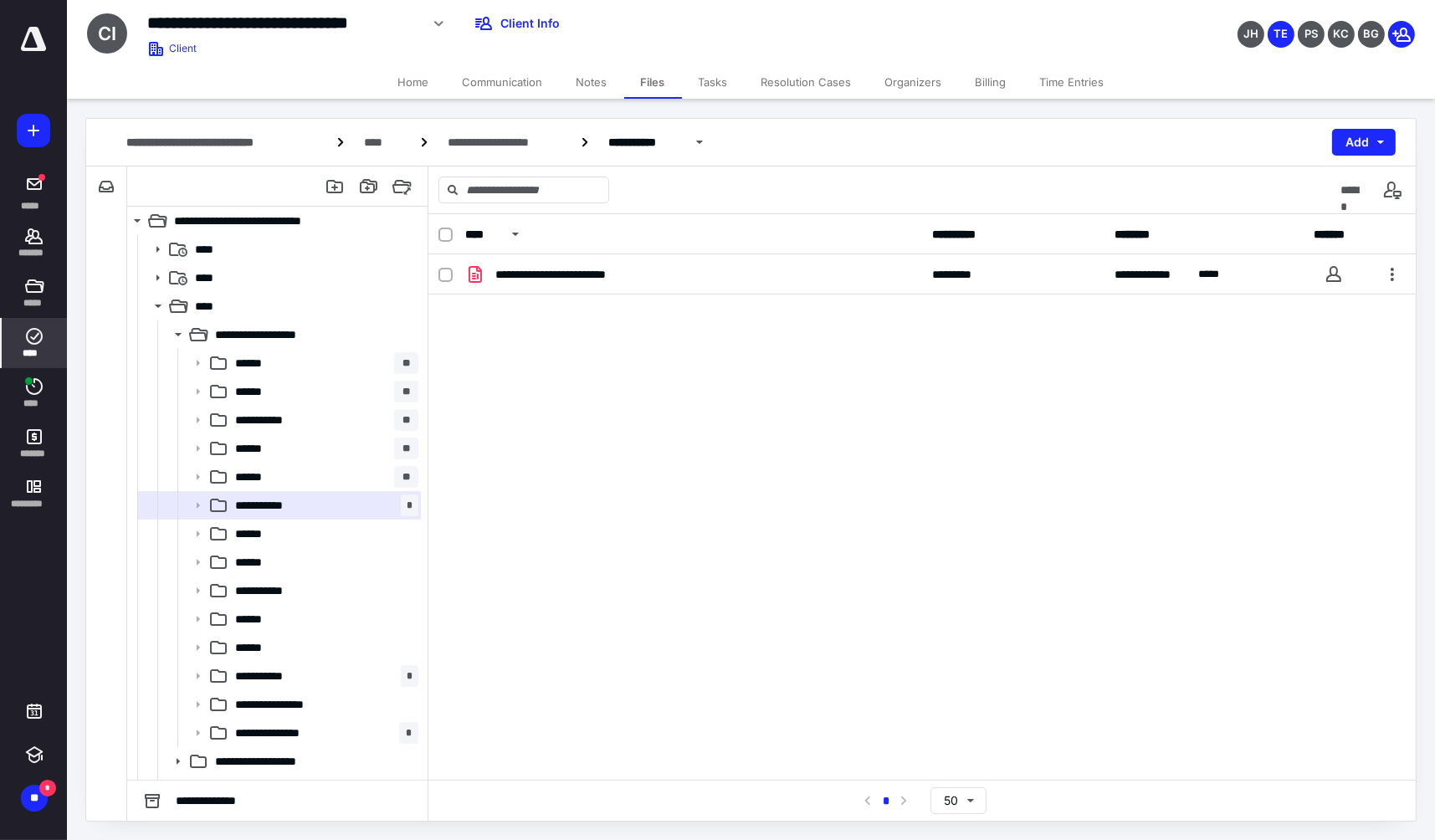 click on "****" at bounding box center [34, 353] 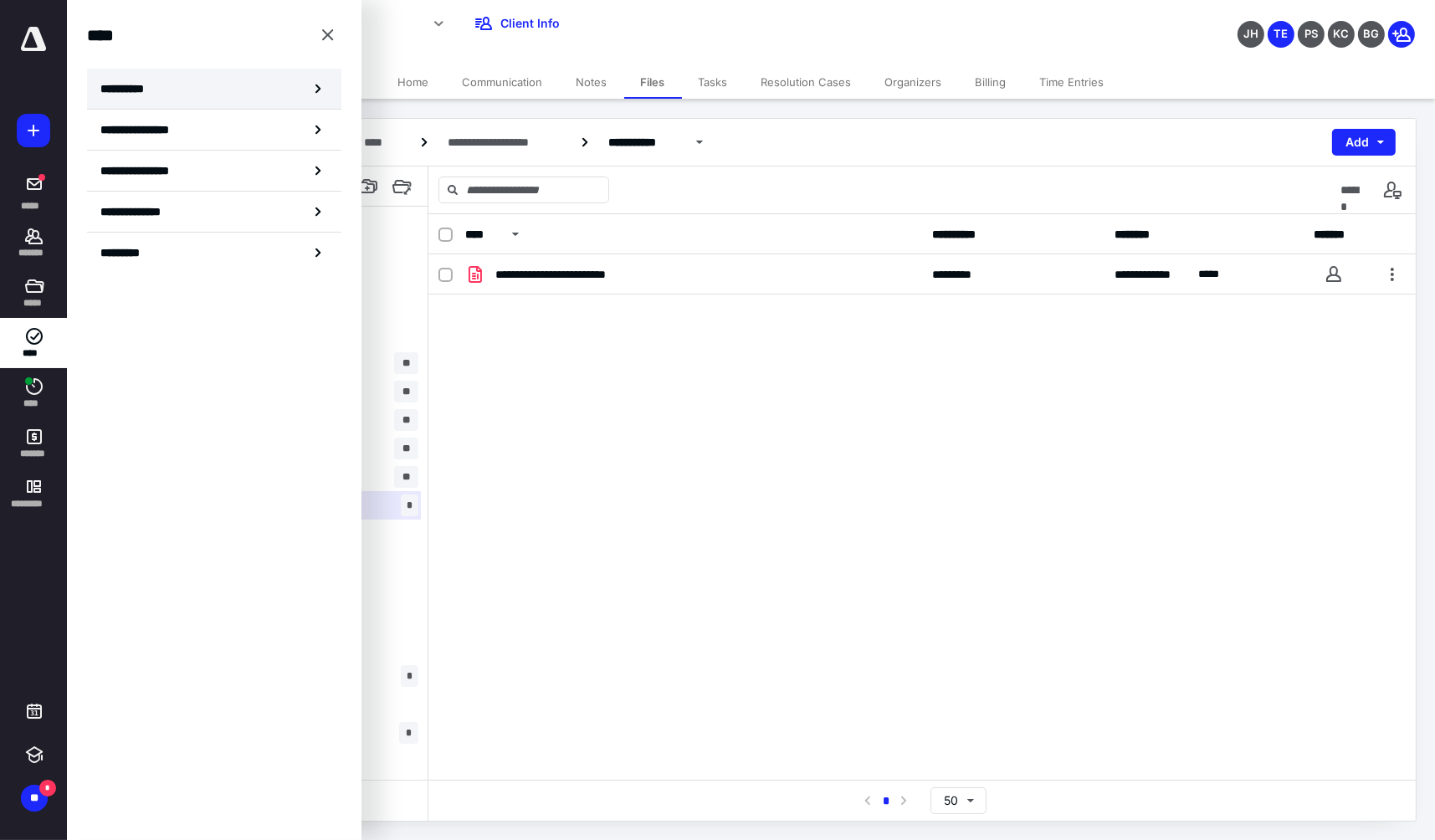 click on "**********" at bounding box center (214, 89) 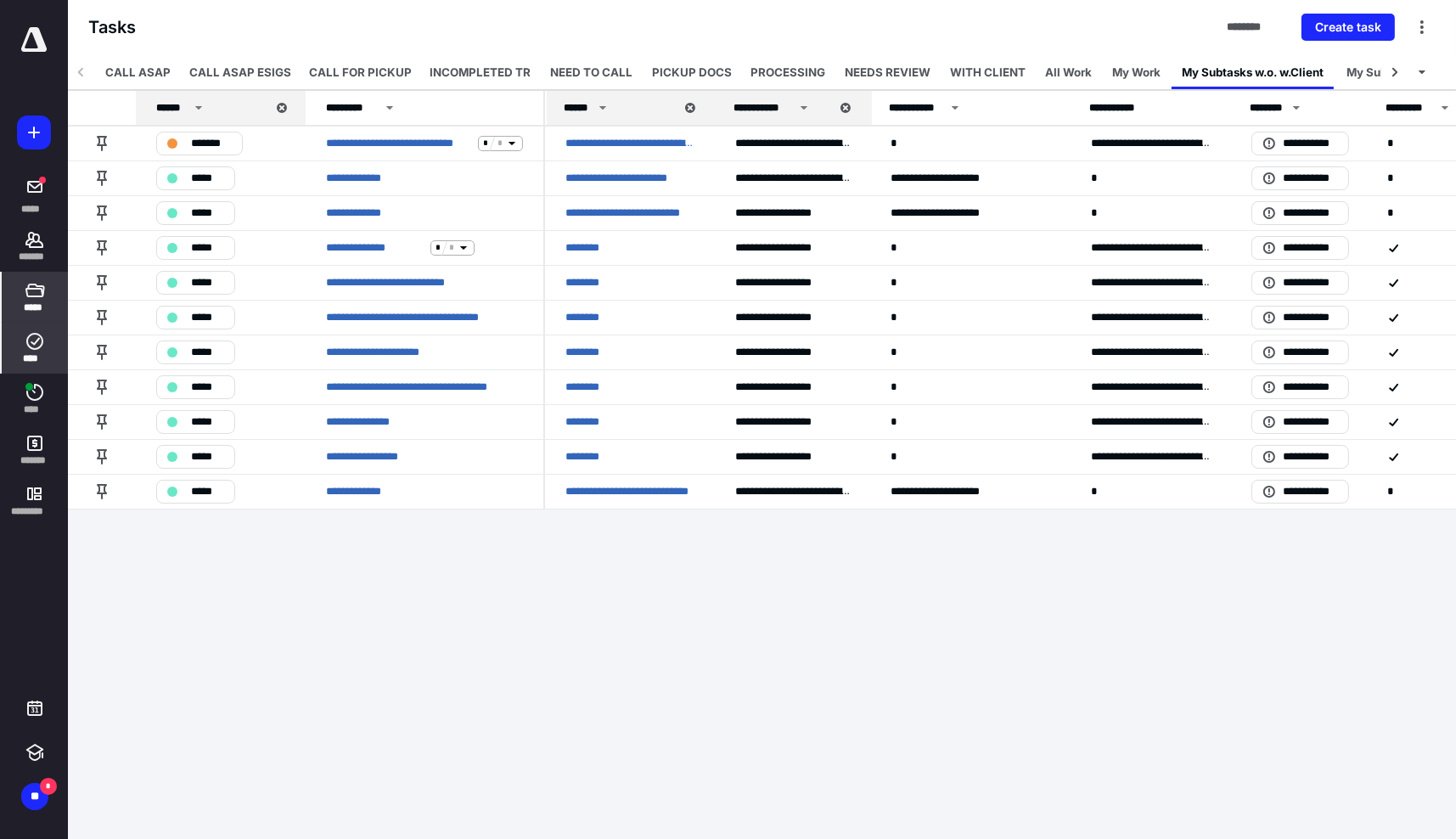 click 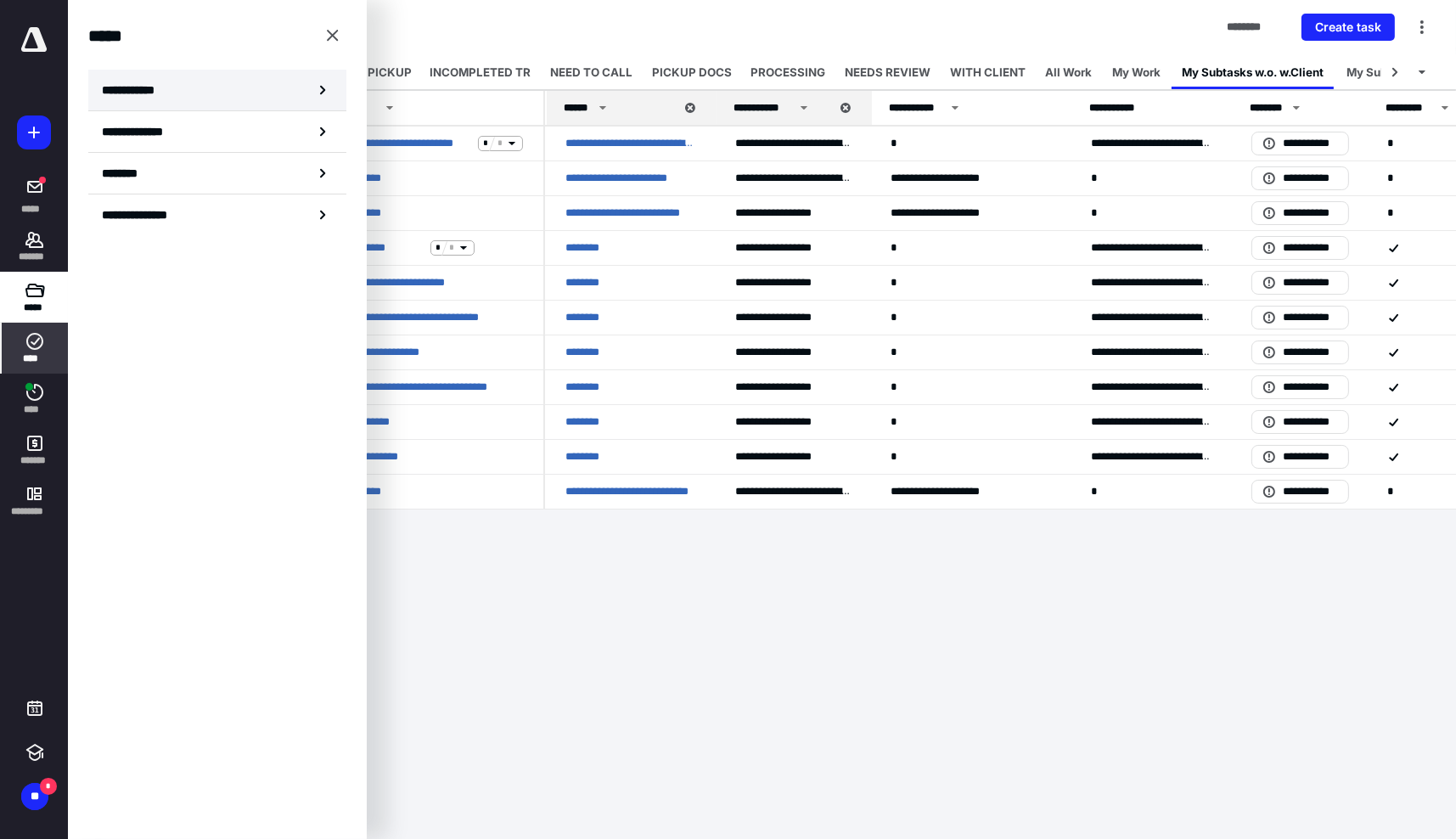 click on "**********" at bounding box center (133, 90) 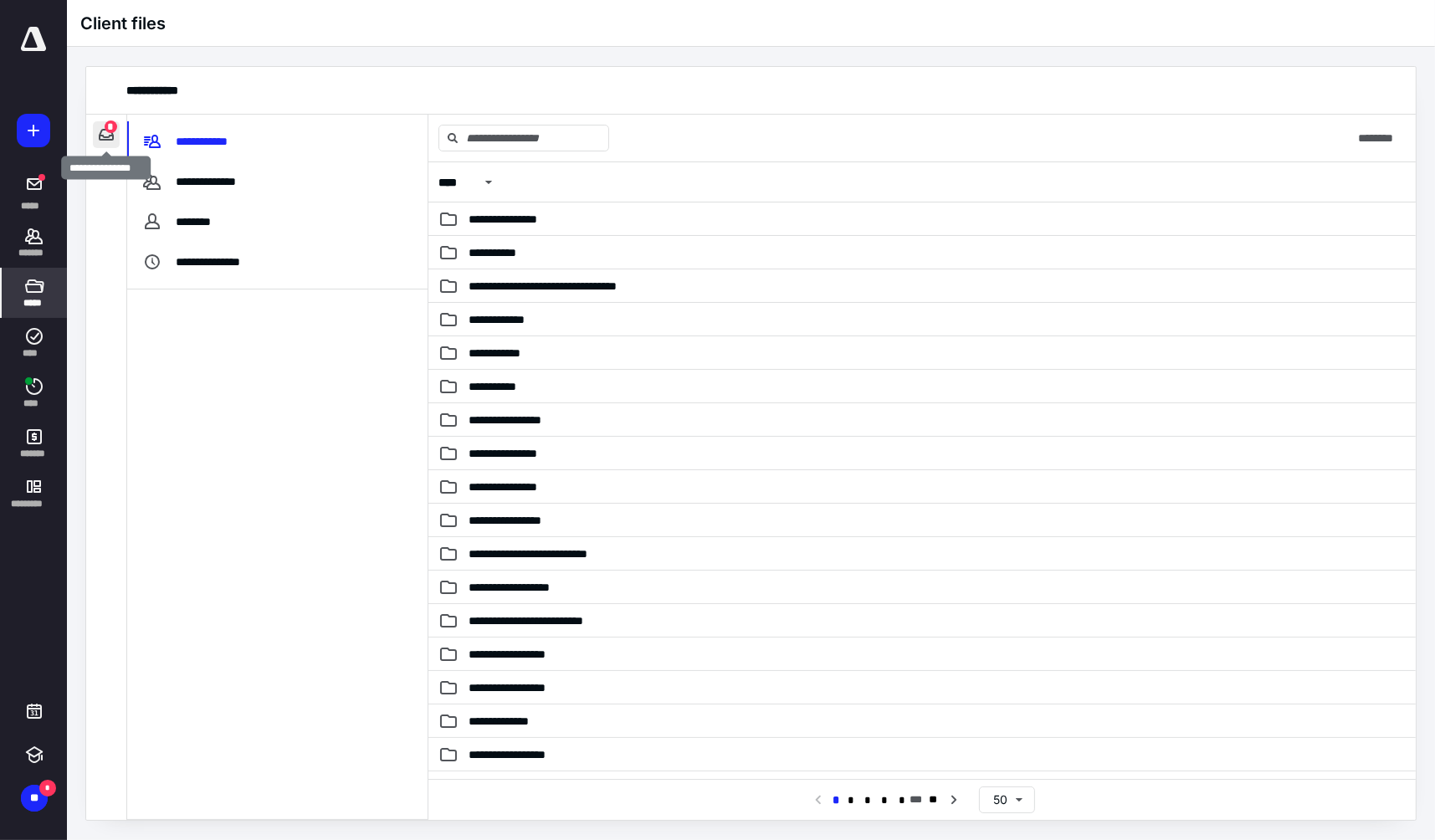 click at bounding box center (106, 135) 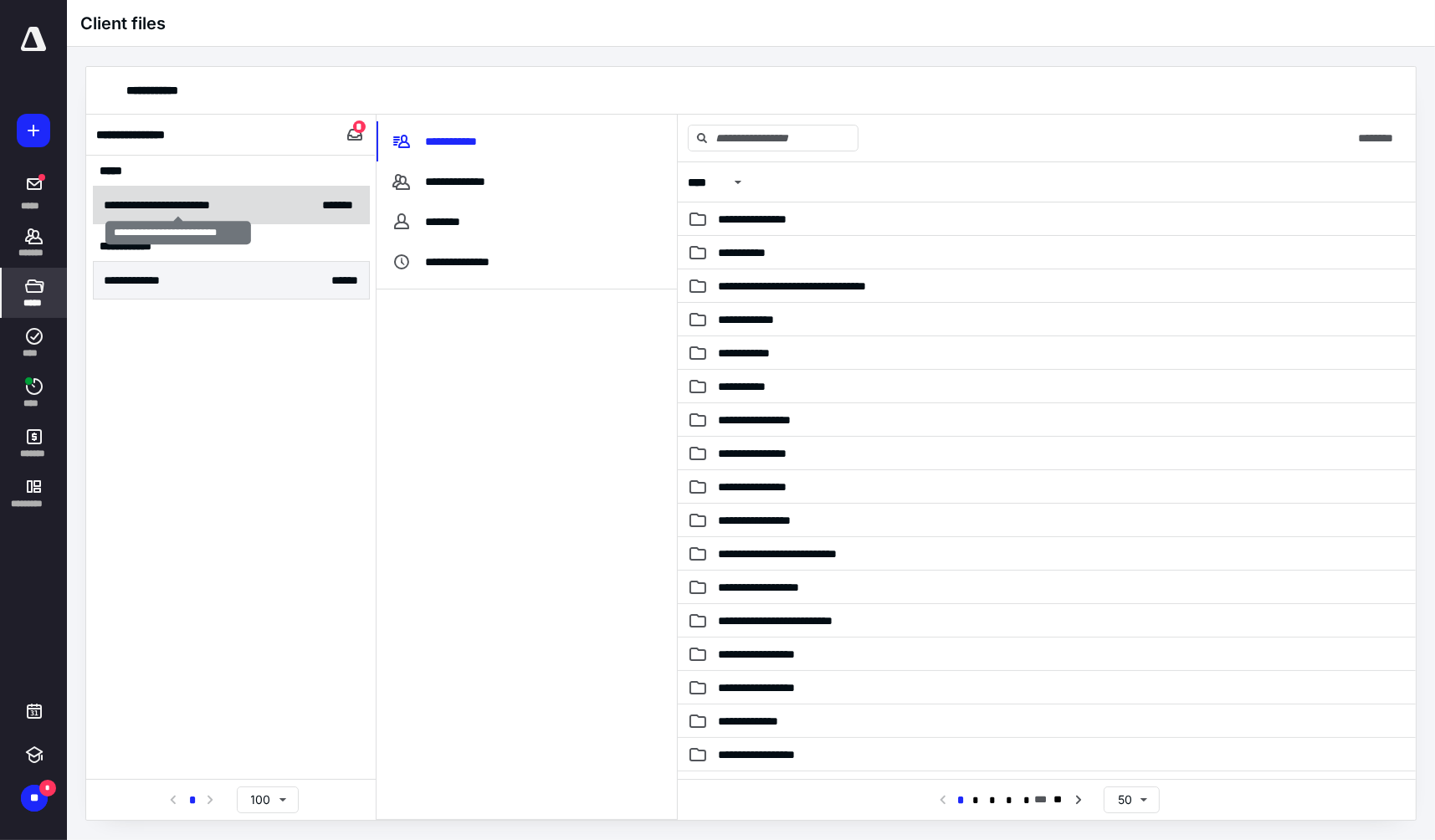 click on "**********" at bounding box center [178, 205] 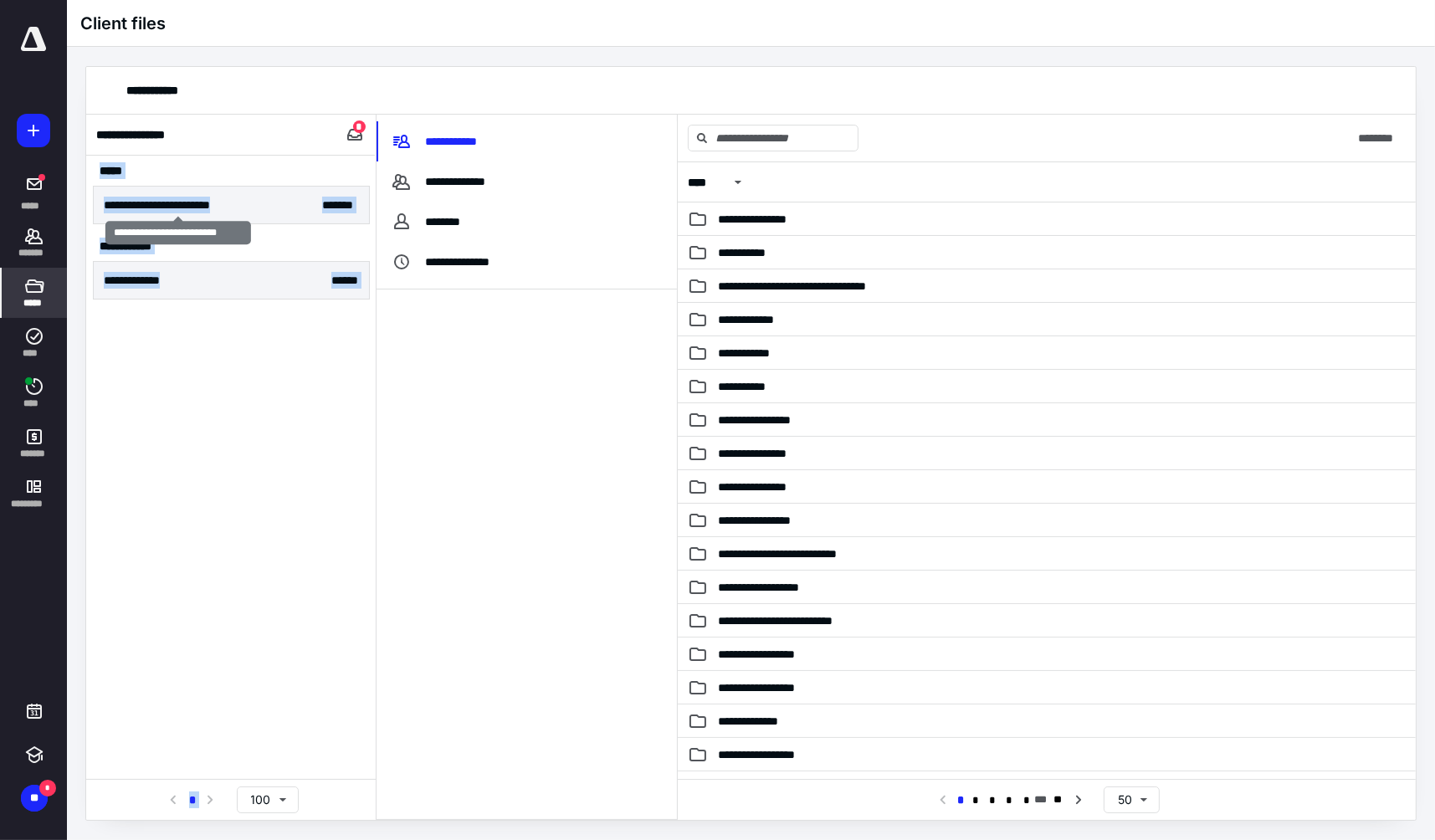 click on "**********" at bounding box center [231, 488] 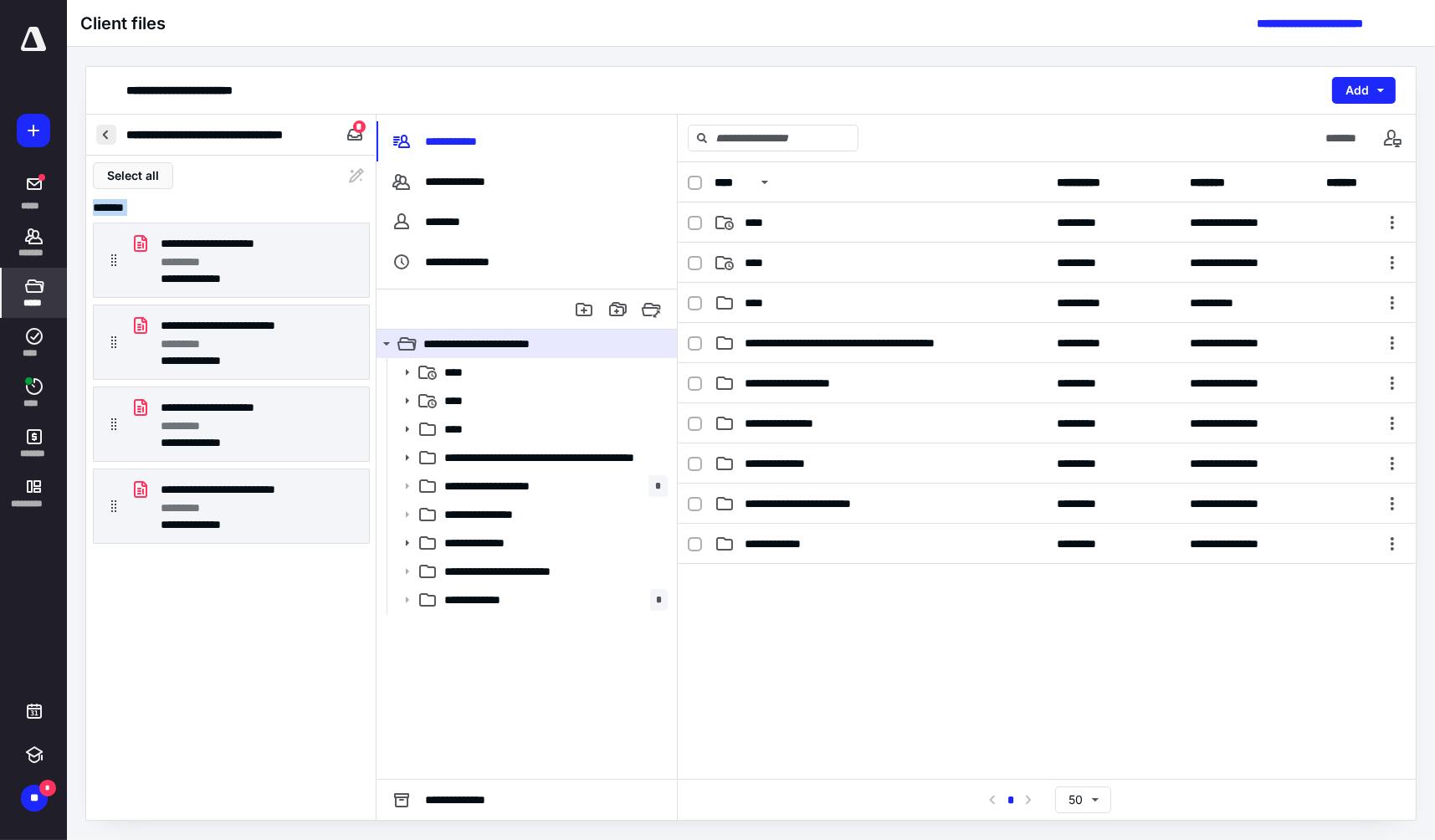 click at bounding box center [106, 135] 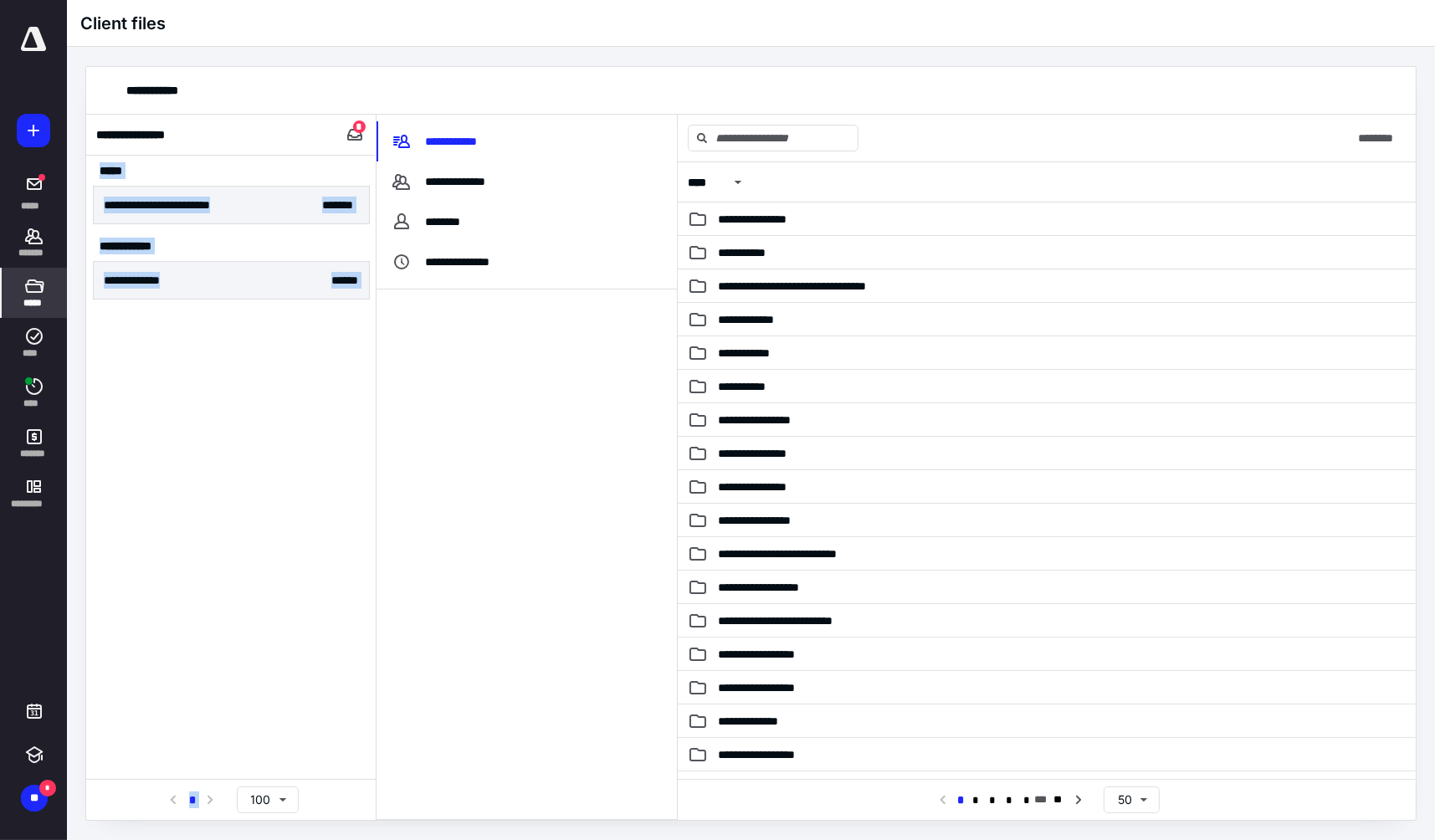 click on "**********" at bounding box center (231, 488) 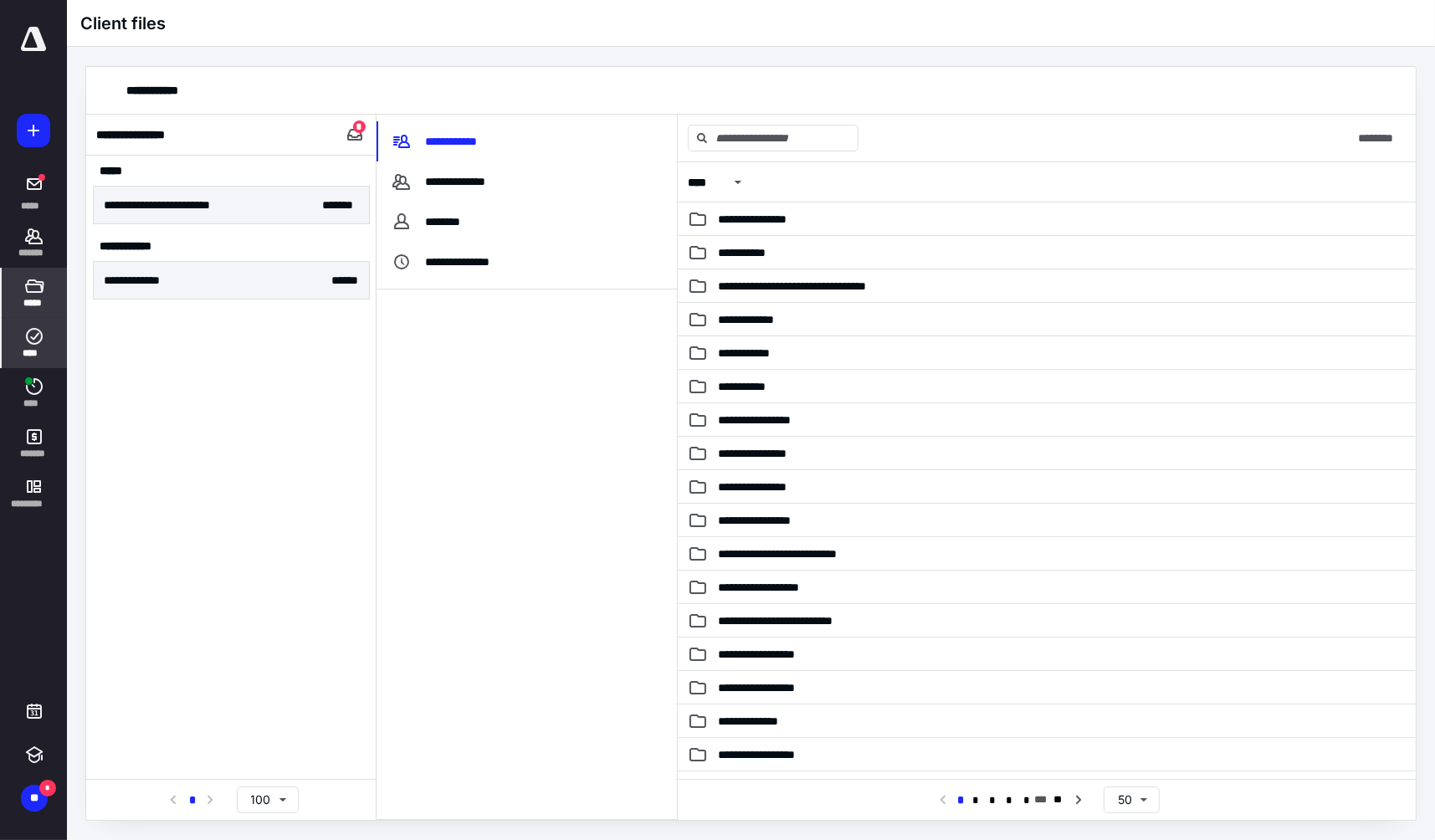 click 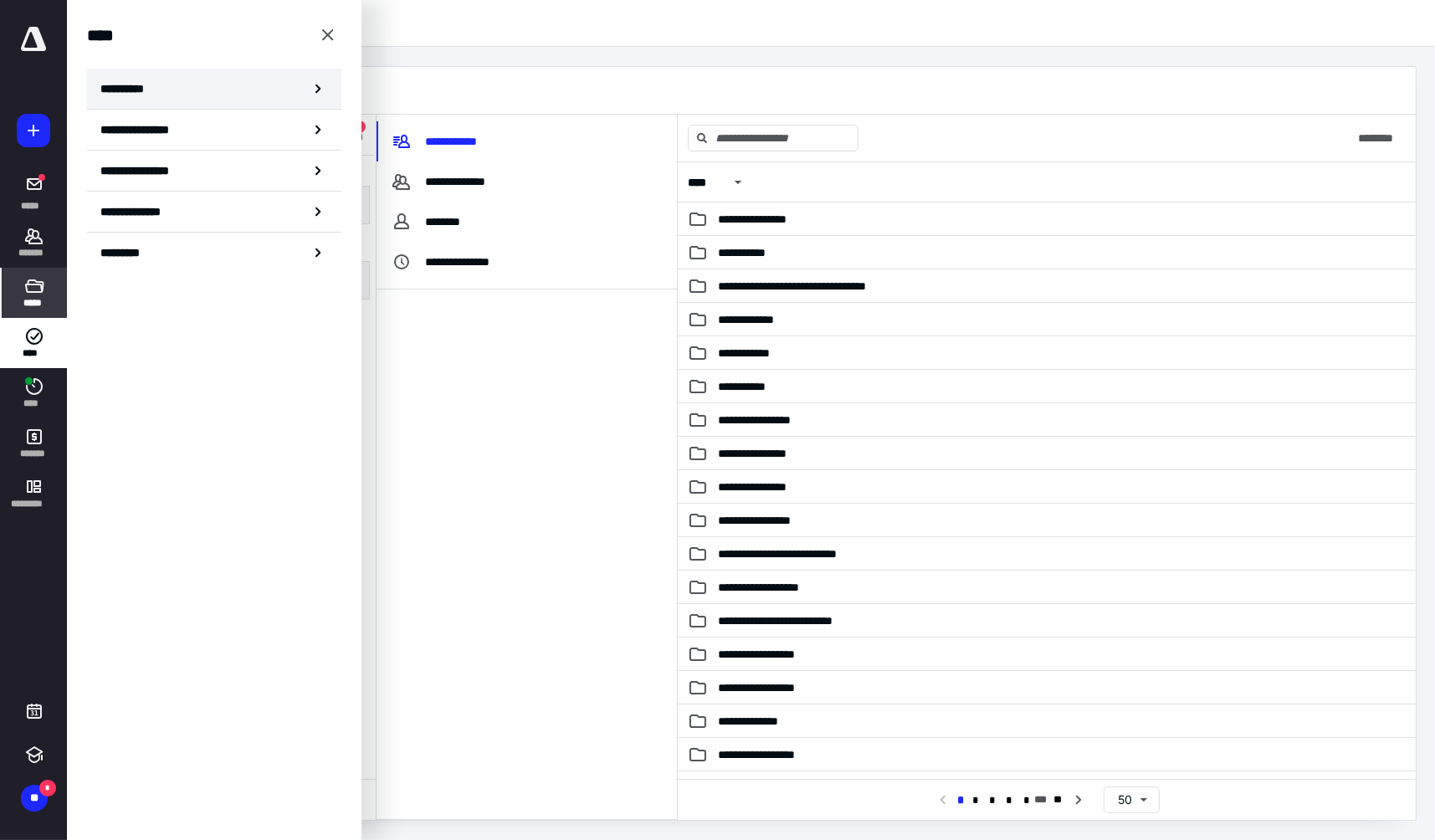 click on "**********" at bounding box center (214, 89) 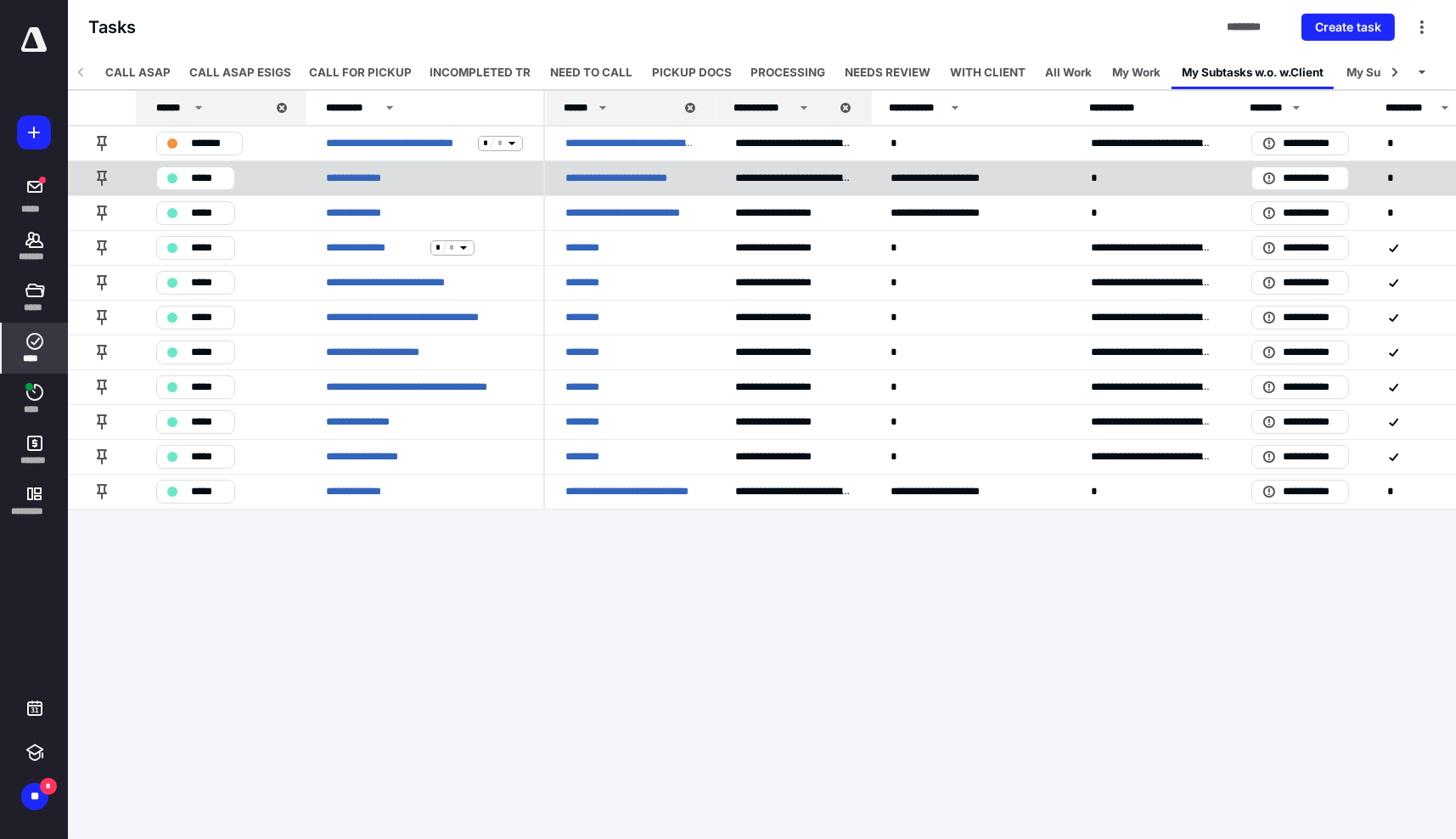 click on "**********" at bounding box center (630, 178) 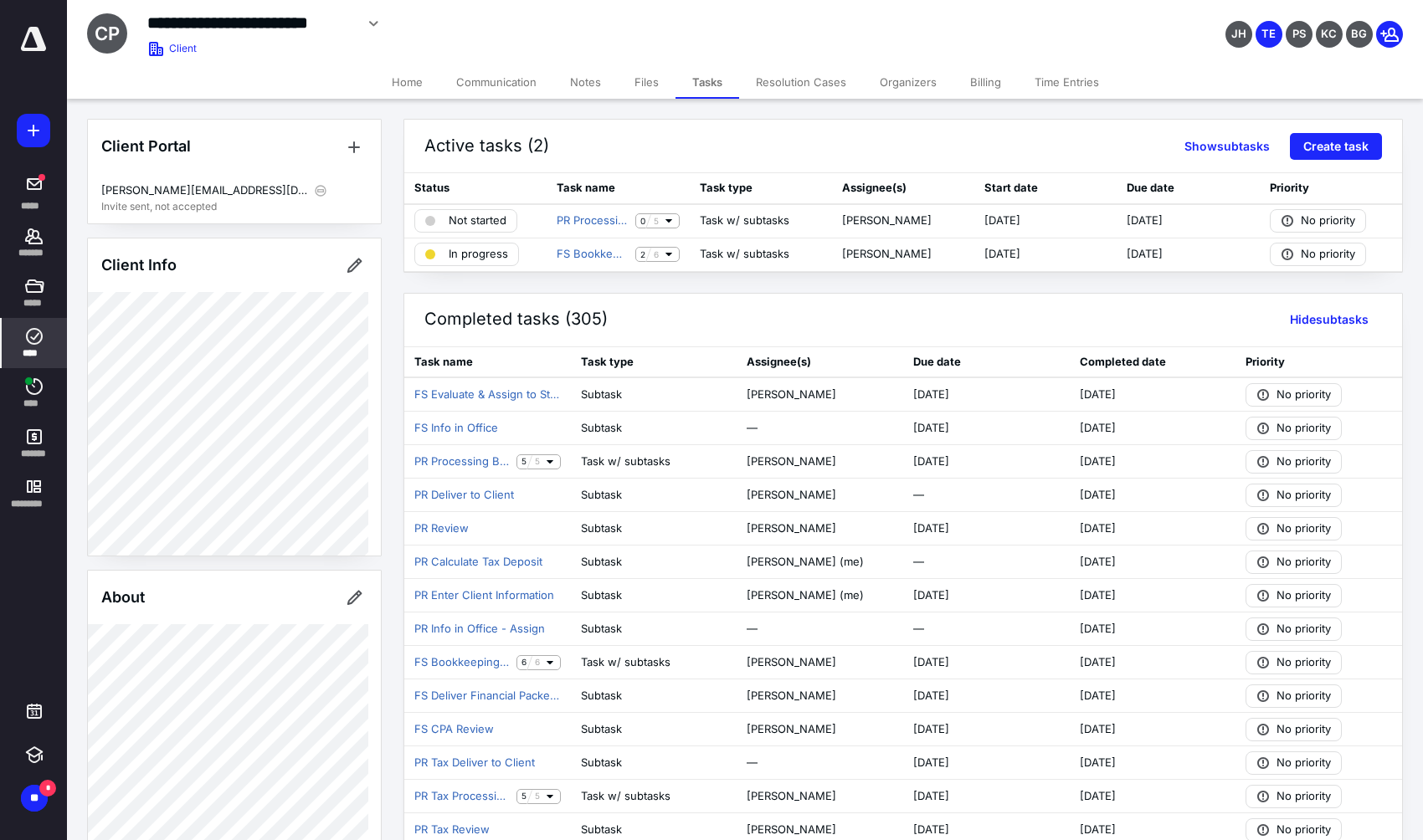 click 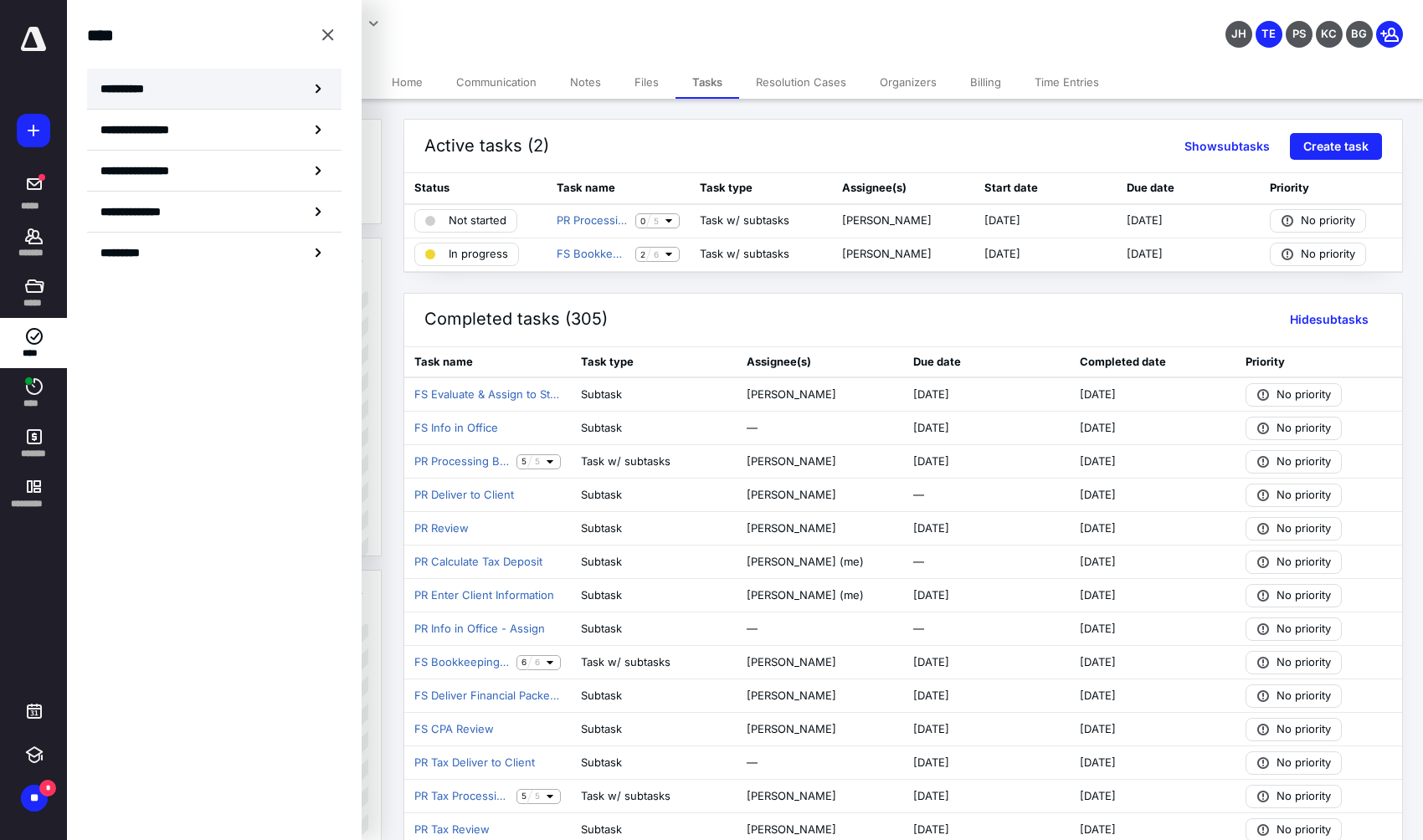 click on "**********" at bounding box center [128, 89] 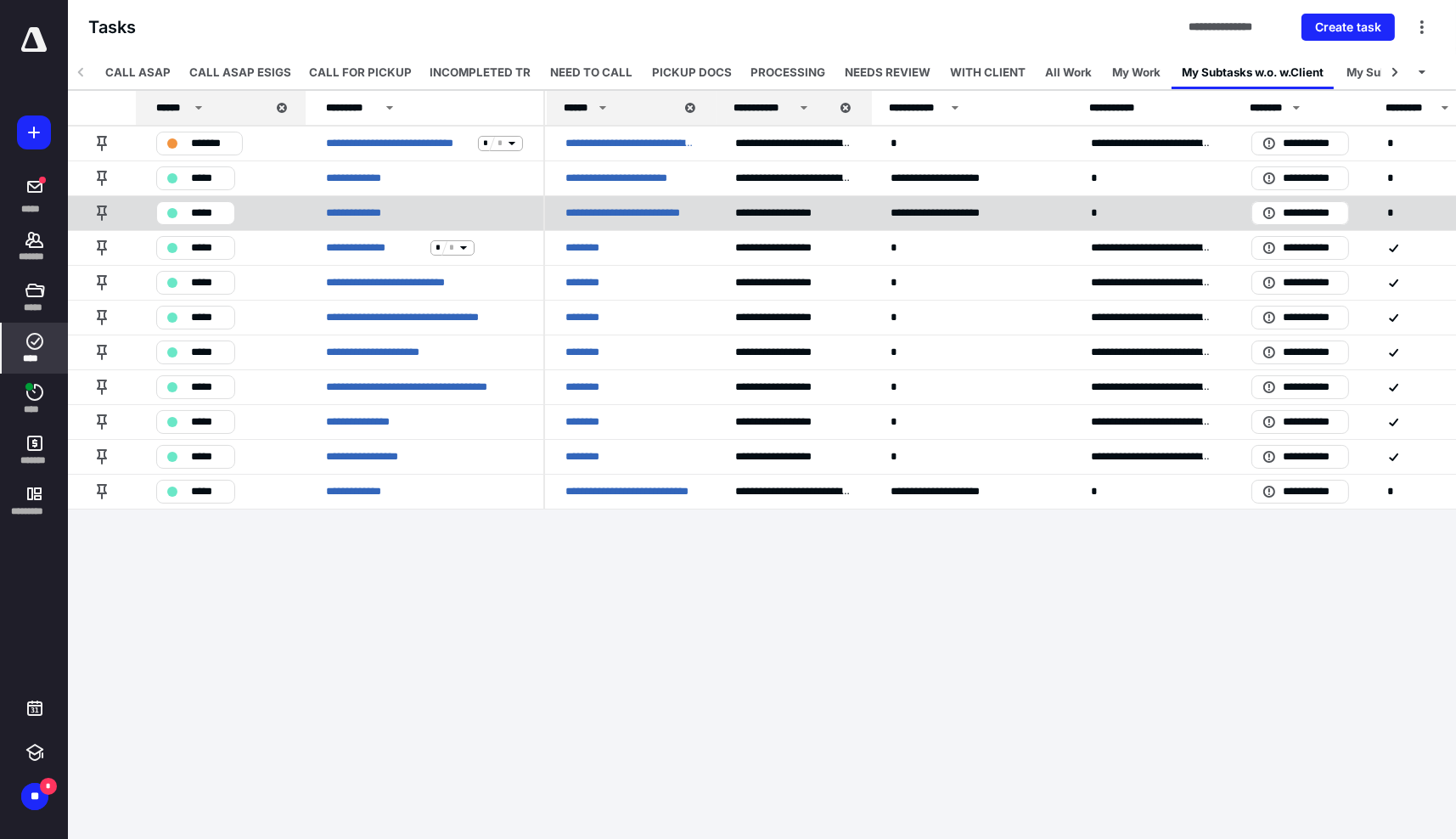 click on "**********" at bounding box center (630, 213) 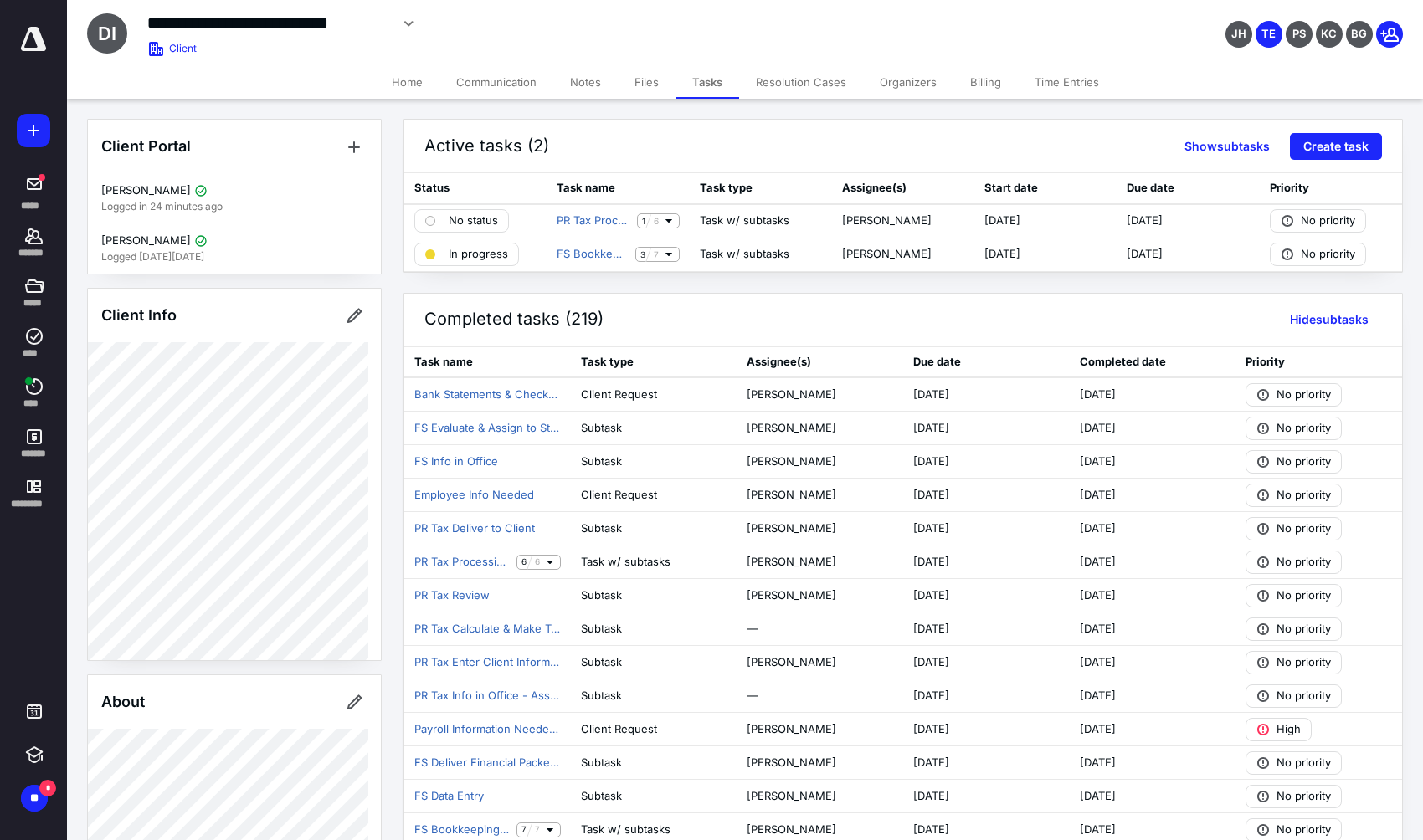 click on "Files" at bounding box center (646, 82) 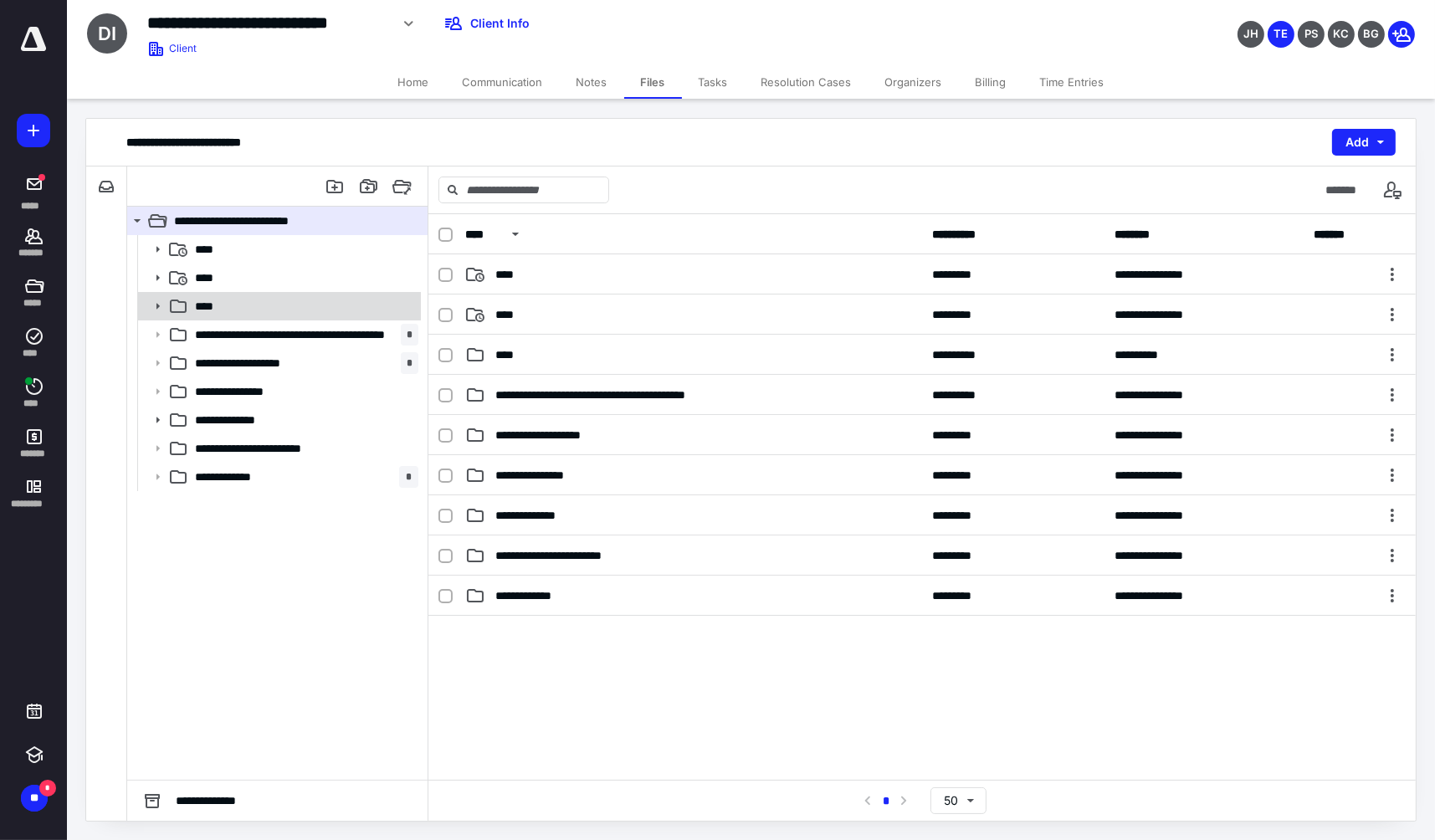click 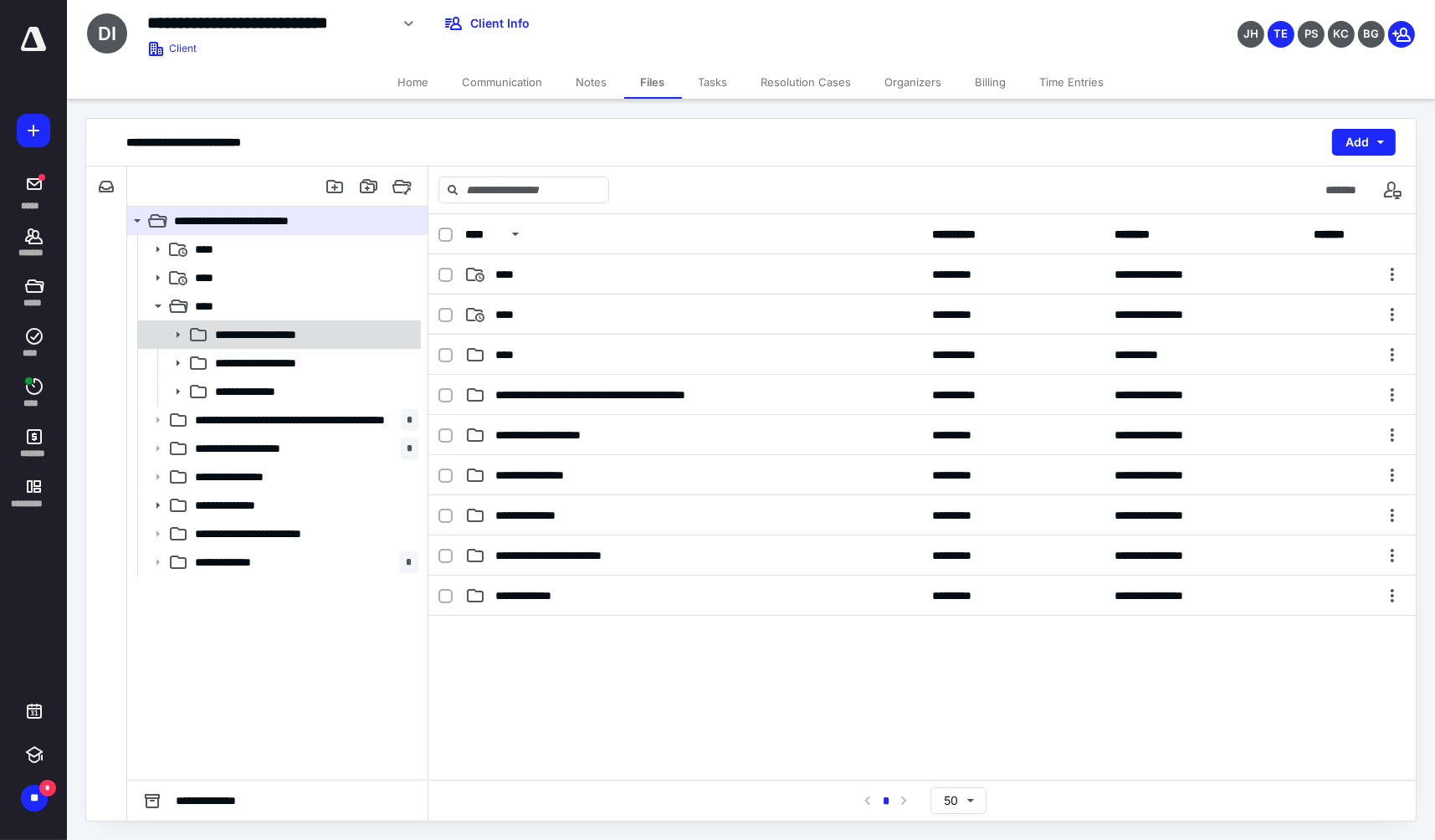 click 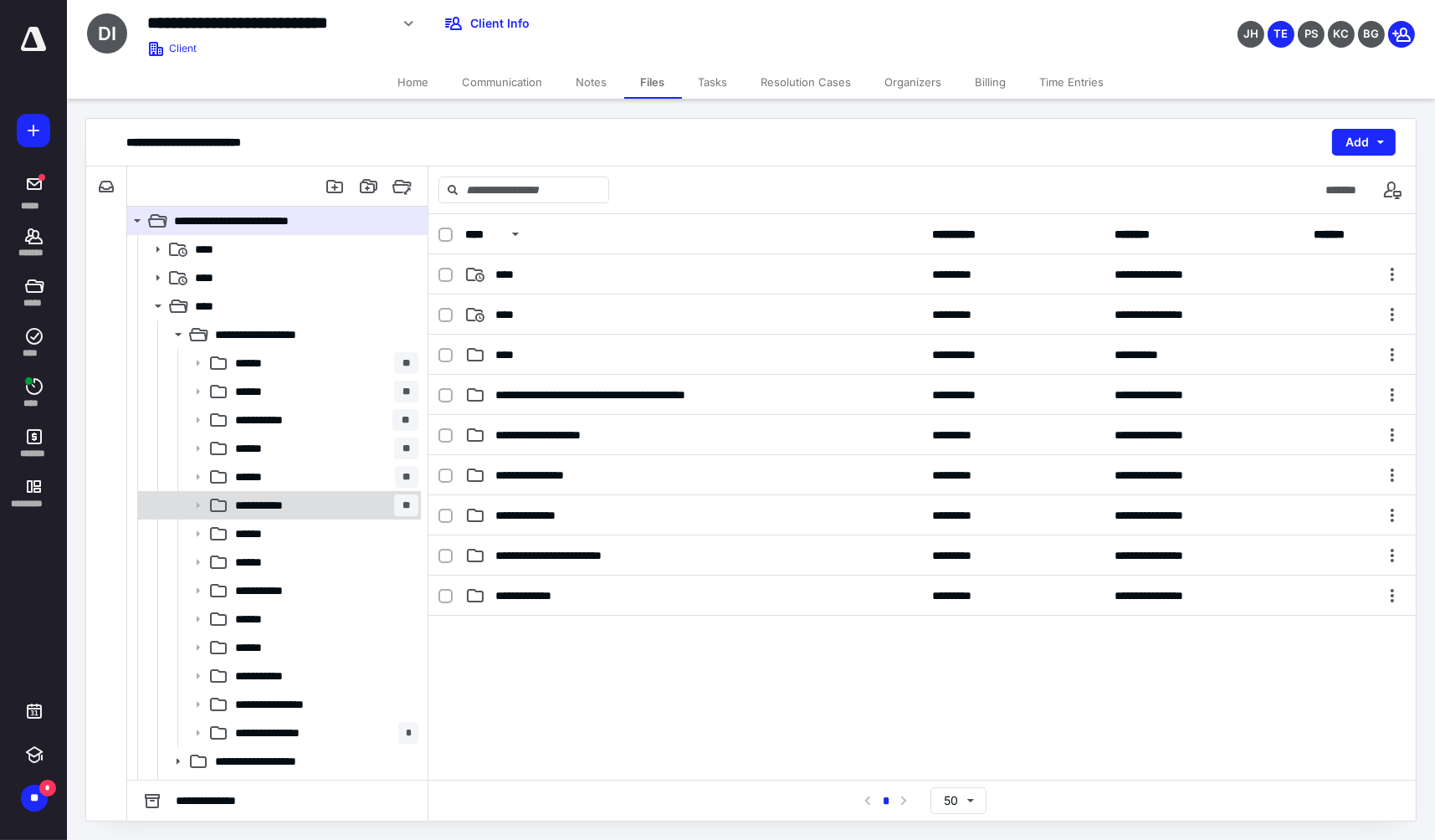 click on "**********" at bounding box center (323, 505) 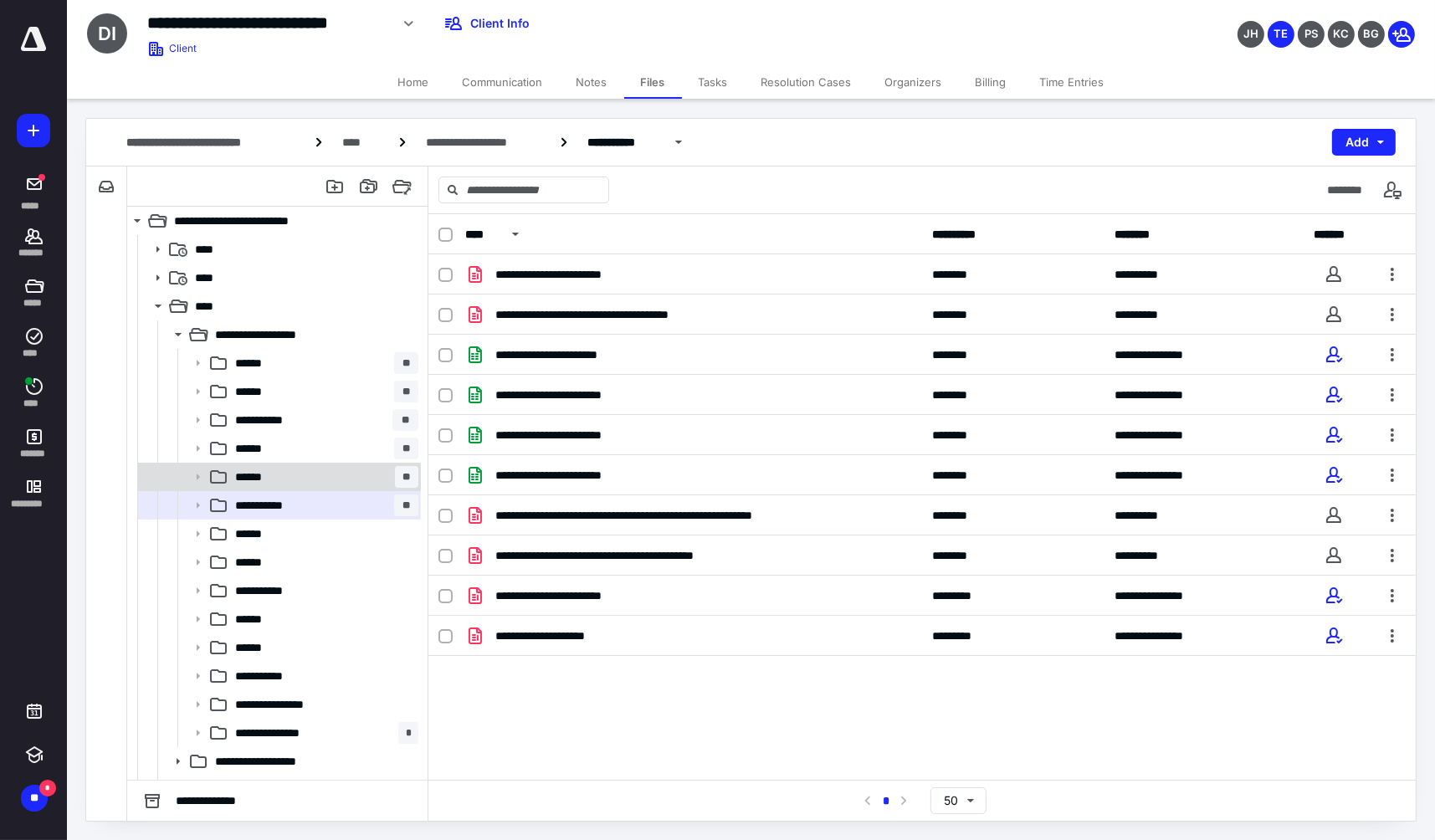 click on "****** **" at bounding box center [323, 477] 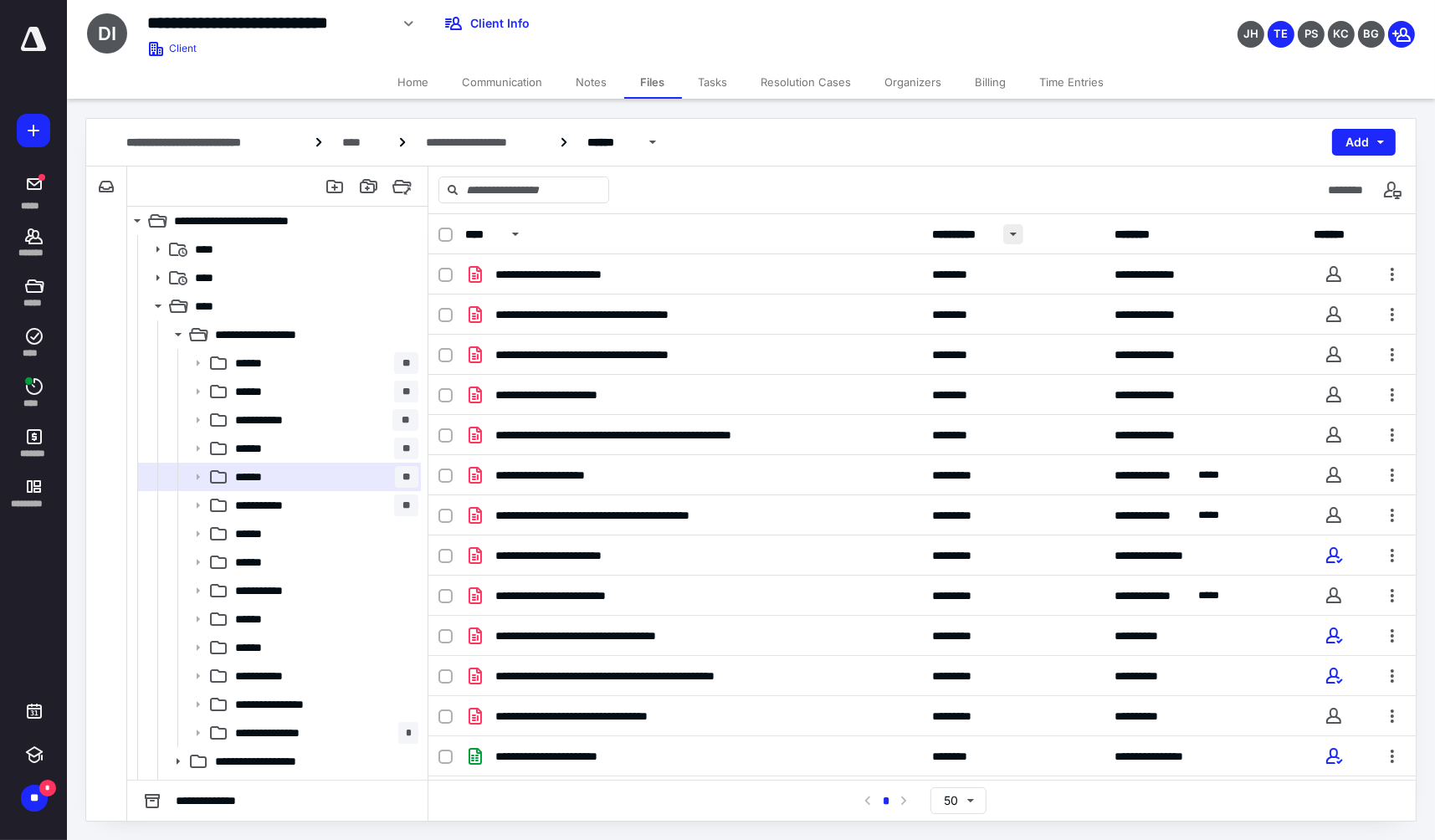 click at bounding box center [1013, 234] 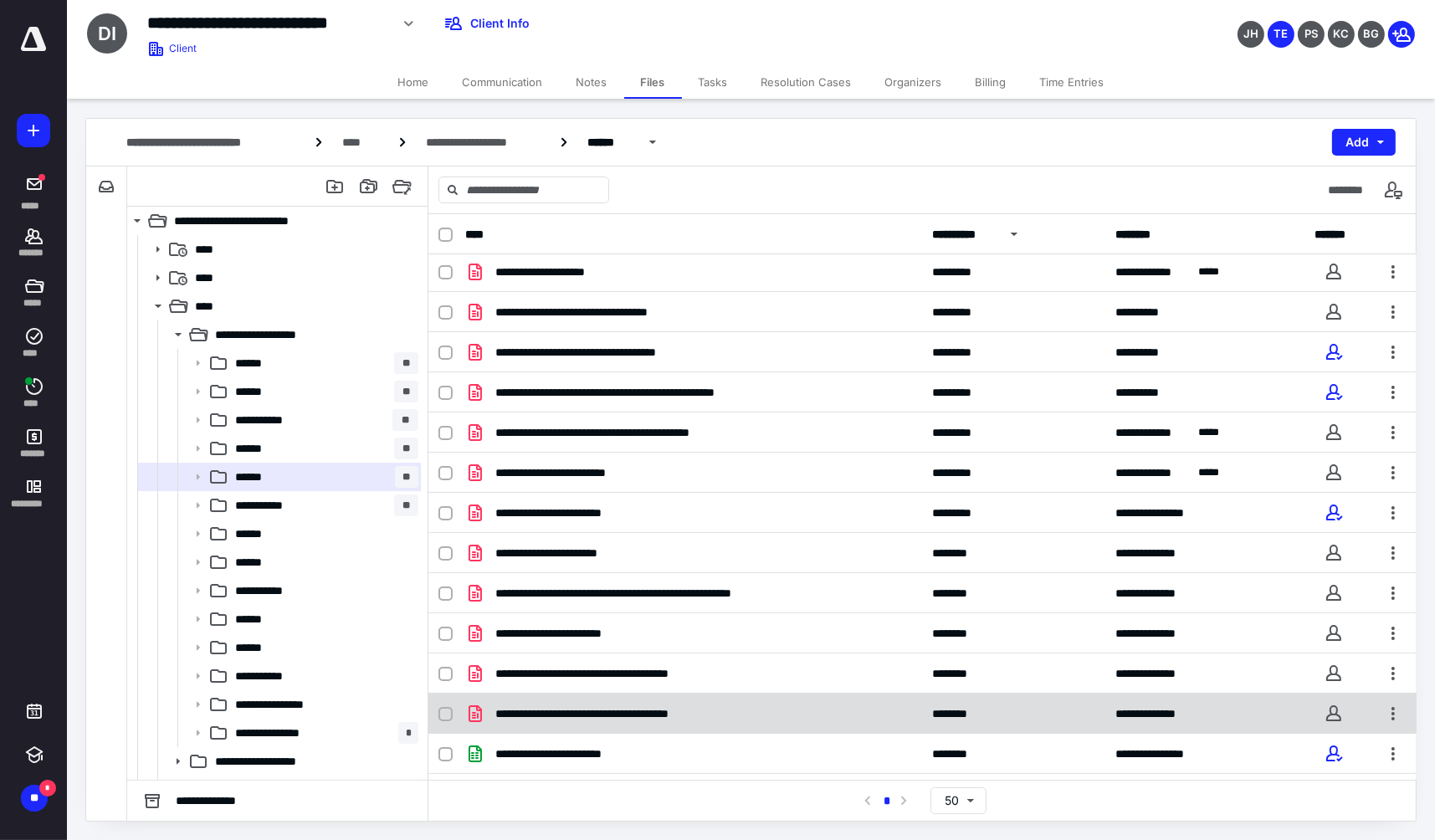 scroll, scrollTop: 0, scrollLeft: 0, axis: both 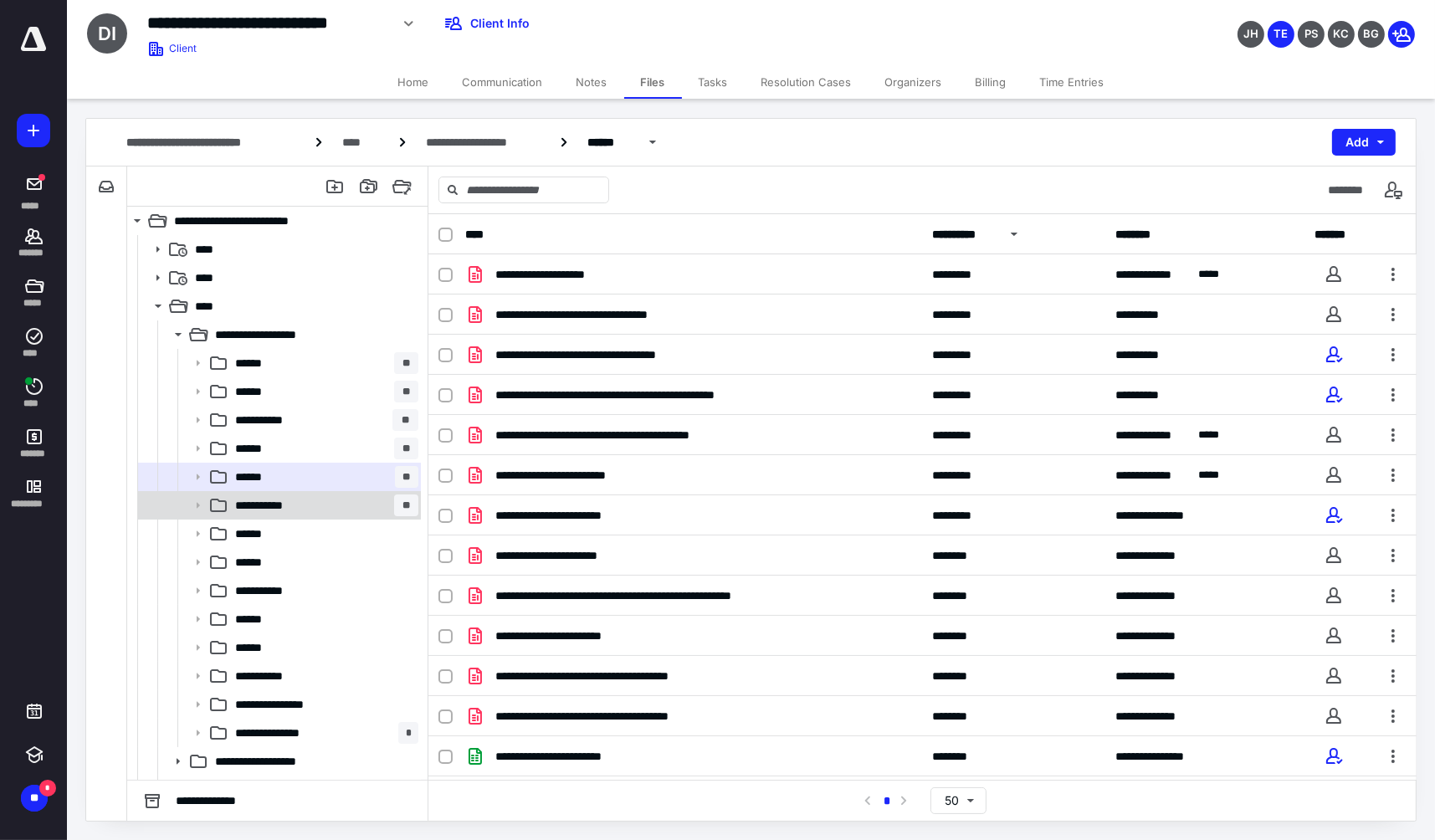 click on "**********" at bounding box center [268, 505] 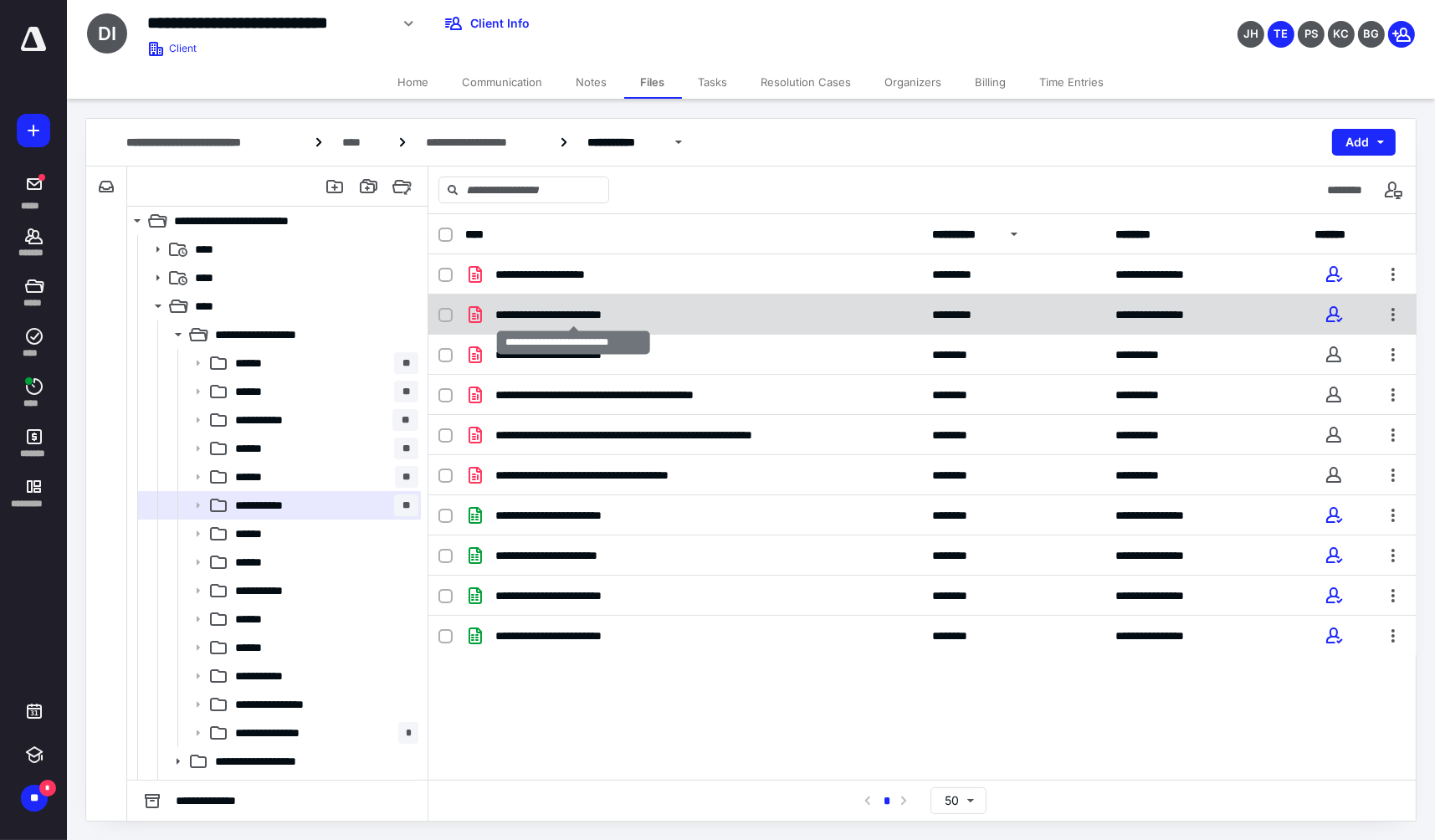 click on "**********" at bounding box center [574, 315] 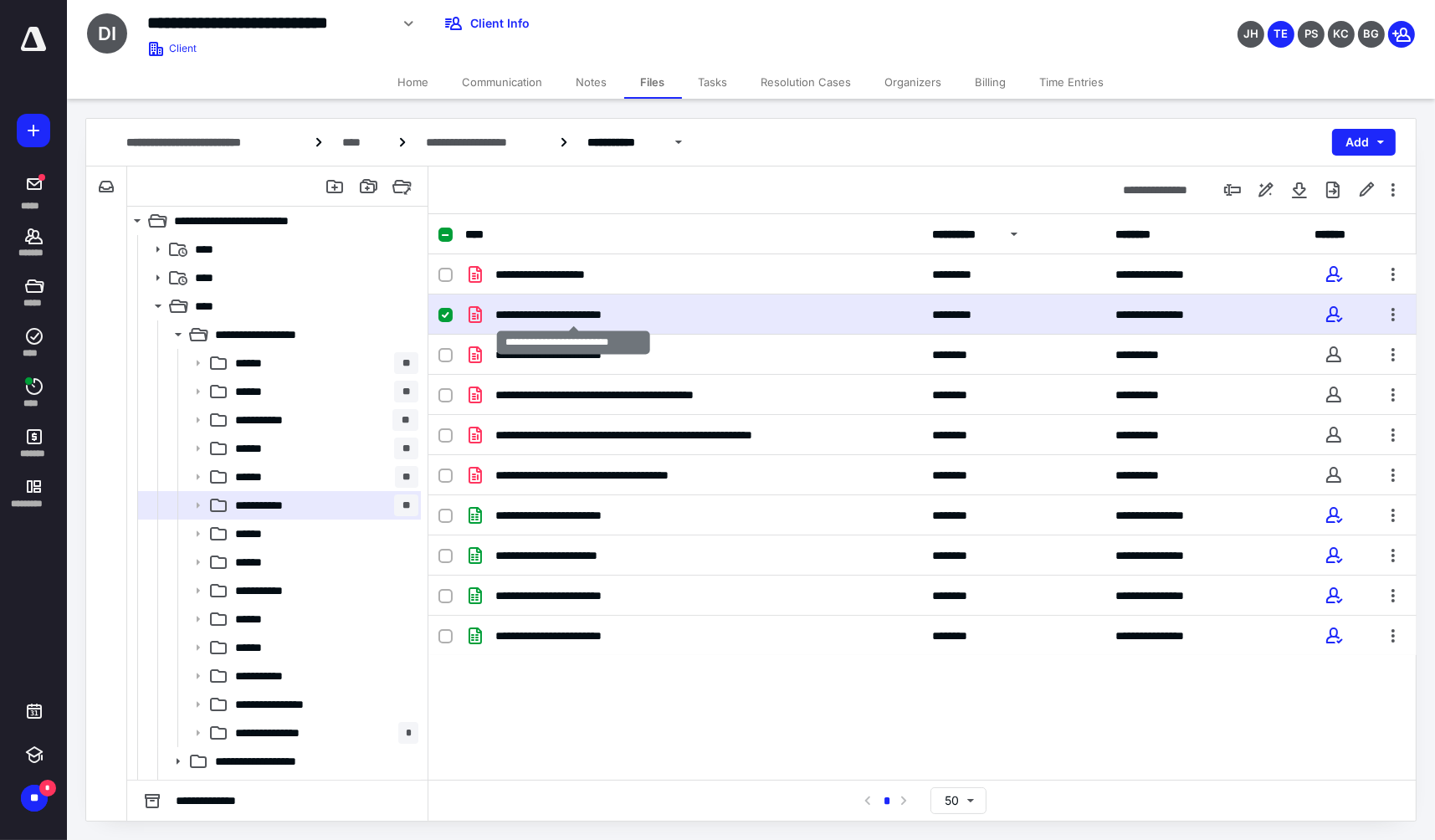click on "**********" at bounding box center [574, 315] 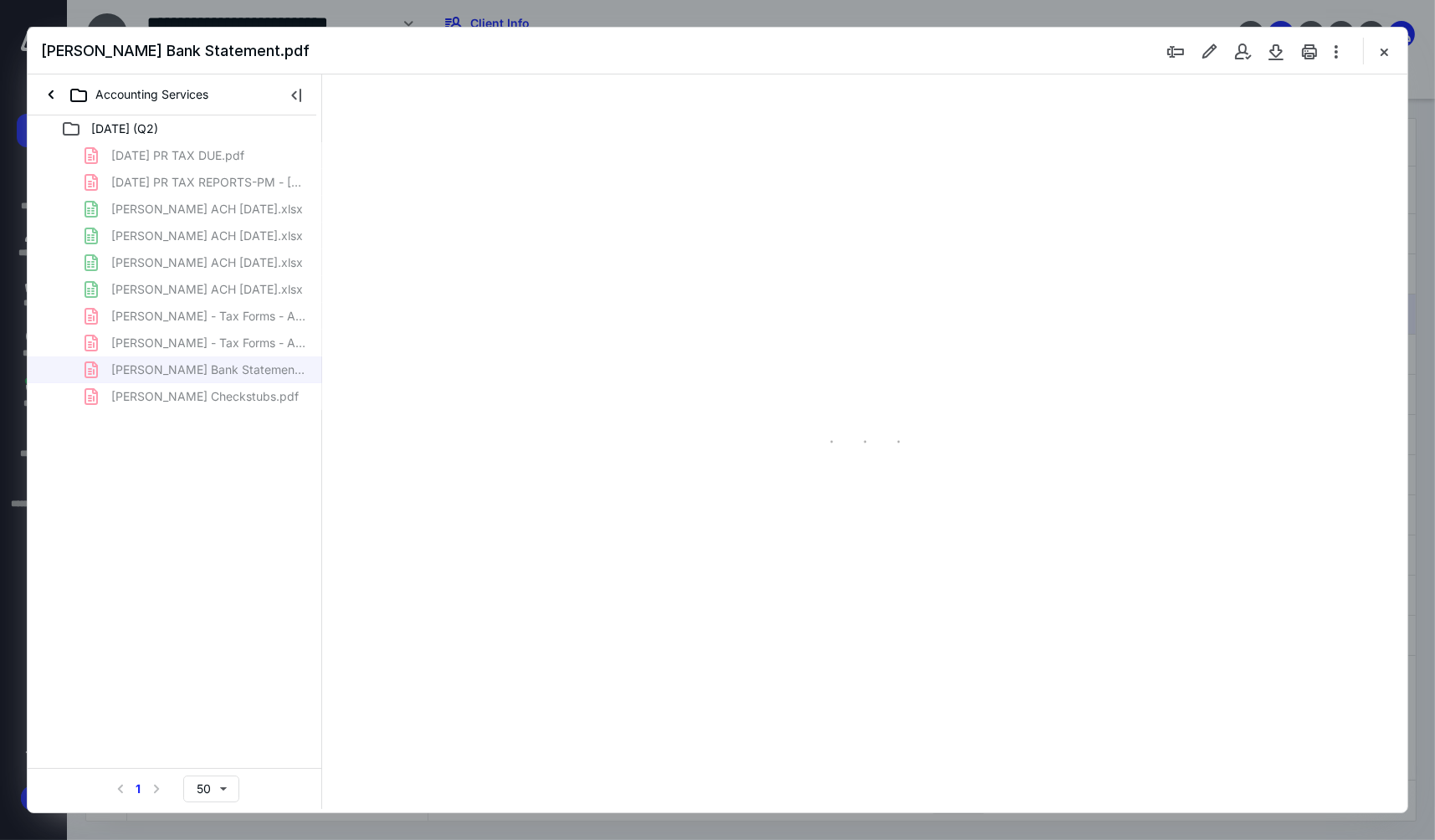 scroll, scrollTop: 0, scrollLeft: 0, axis: both 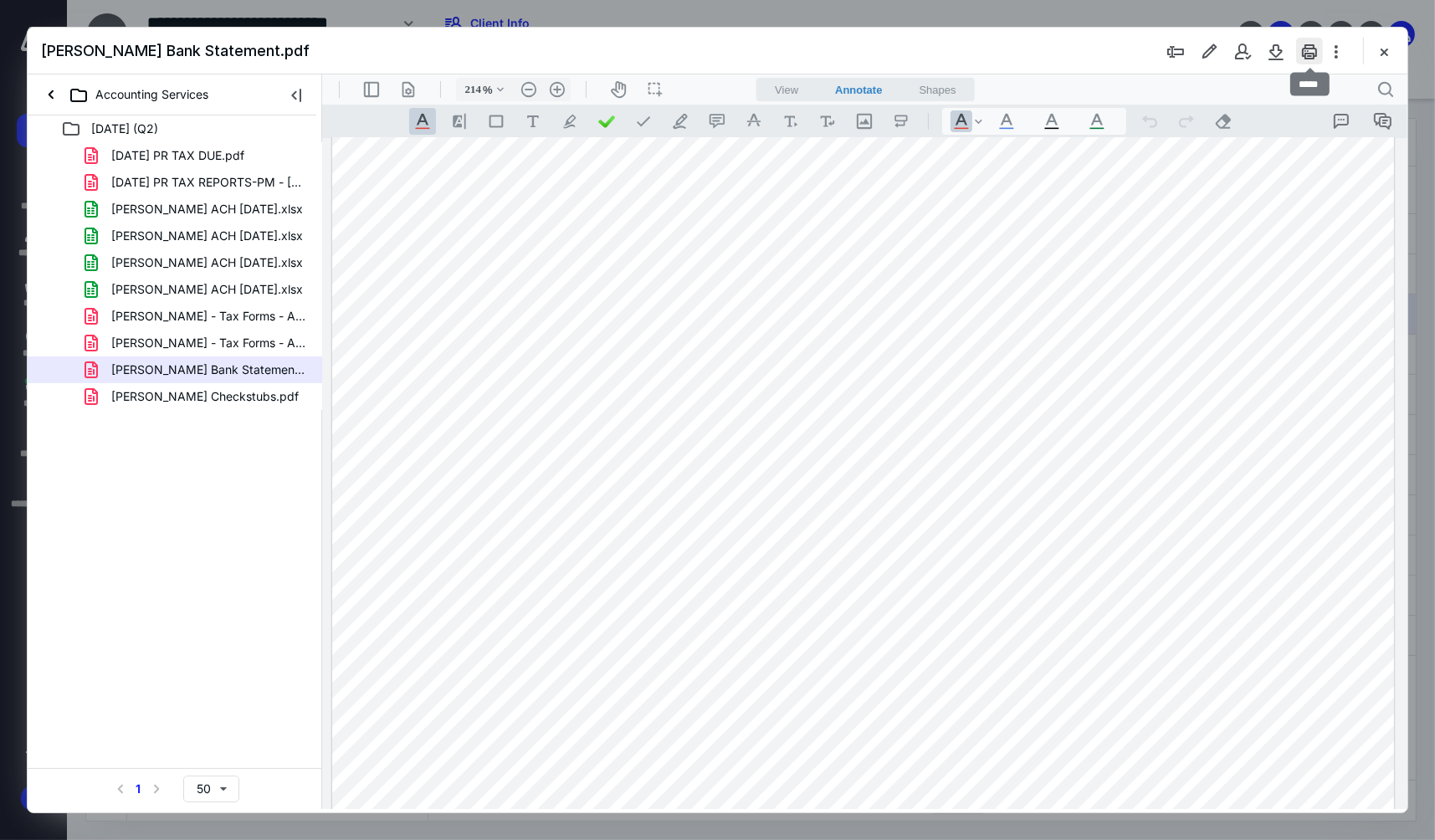 click at bounding box center (1309, 51) 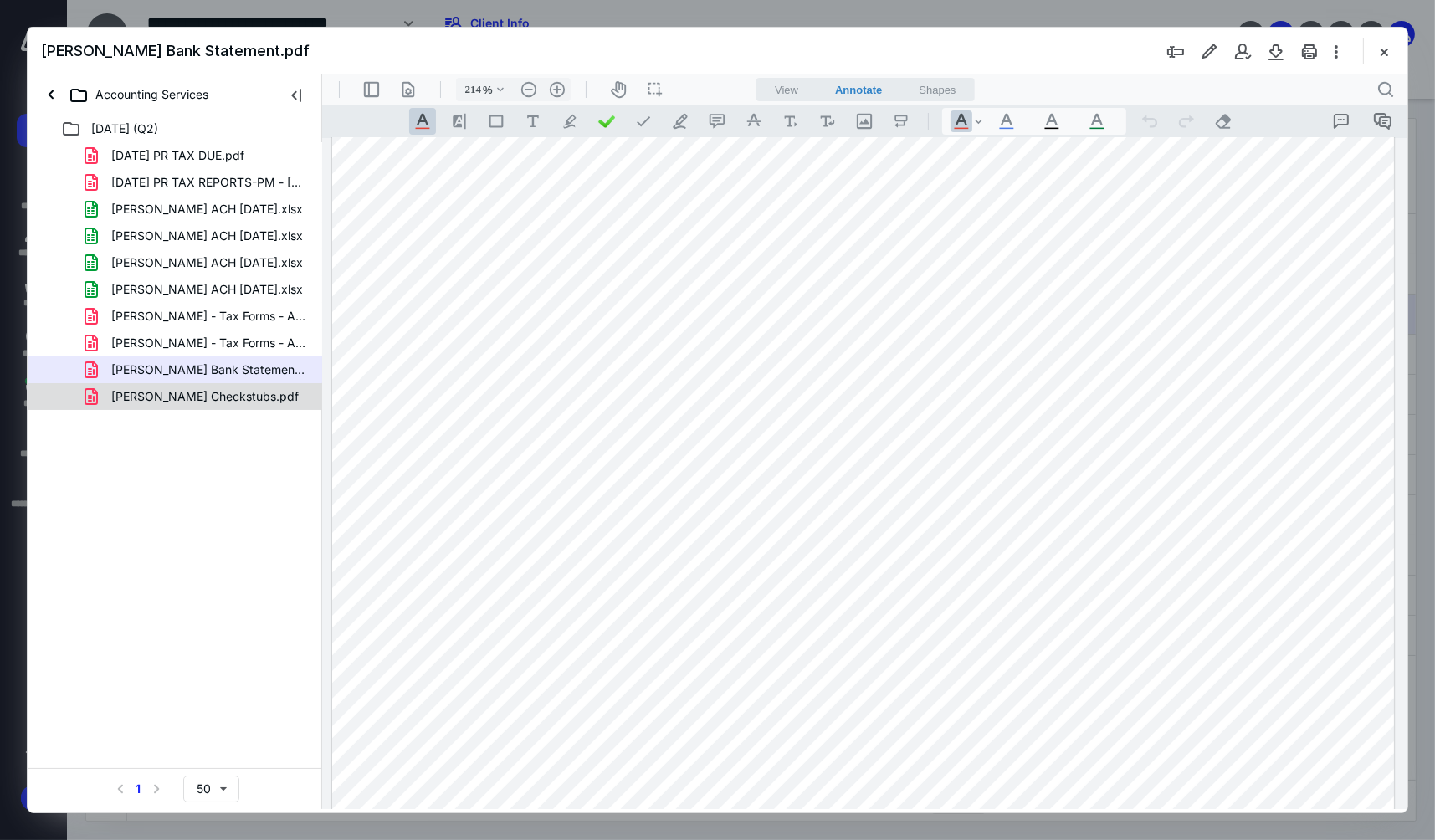 click on "[PERSON_NAME] Checkstubs.pdf" at bounding box center [205, 397] 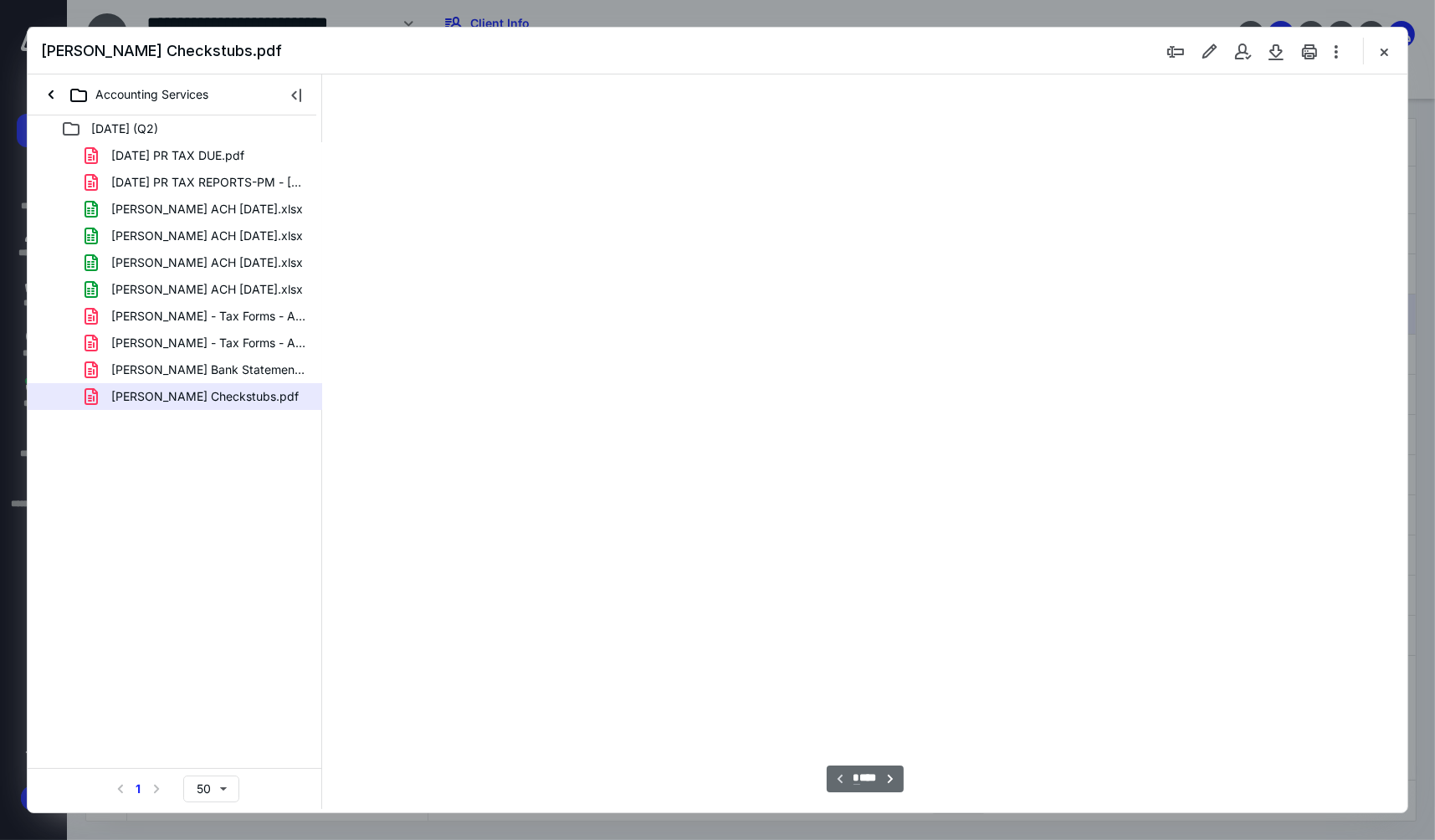 scroll, scrollTop: 70, scrollLeft: 0, axis: vertical 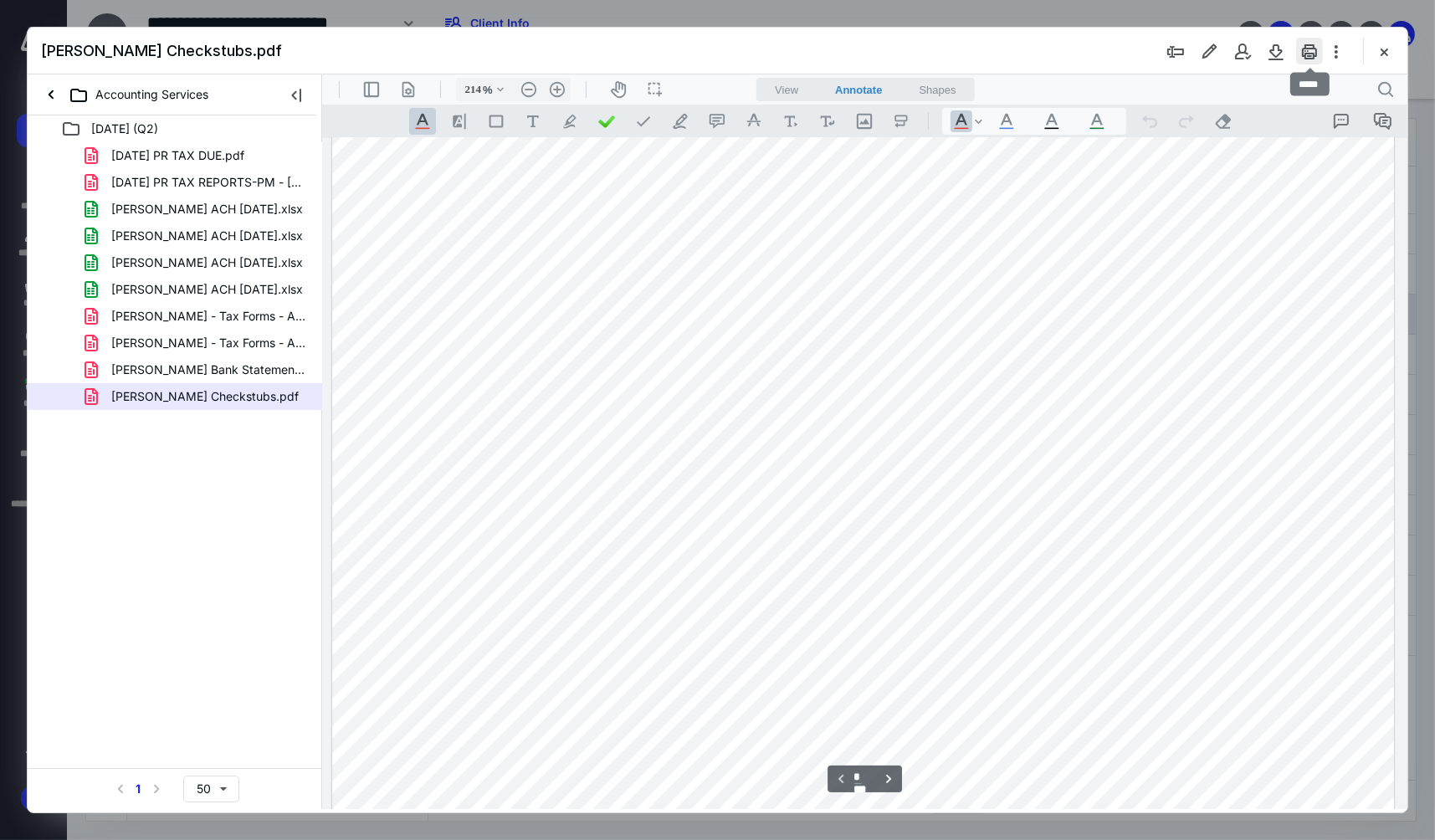 click at bounding box center (1309, 51) 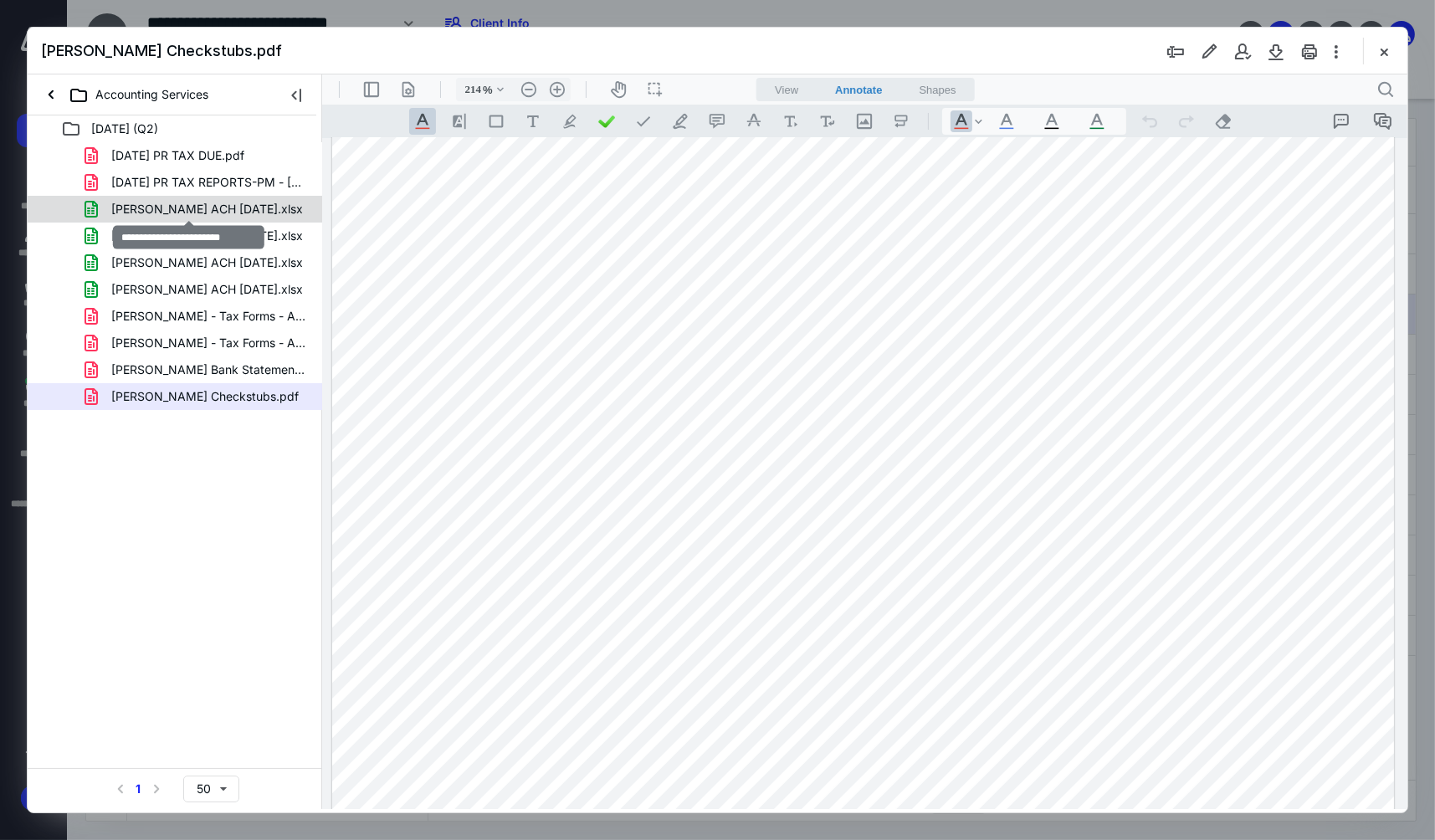 click on "[PERSON_NAME] ACH [DATE].xlsx" at bounding box center (207, 209) 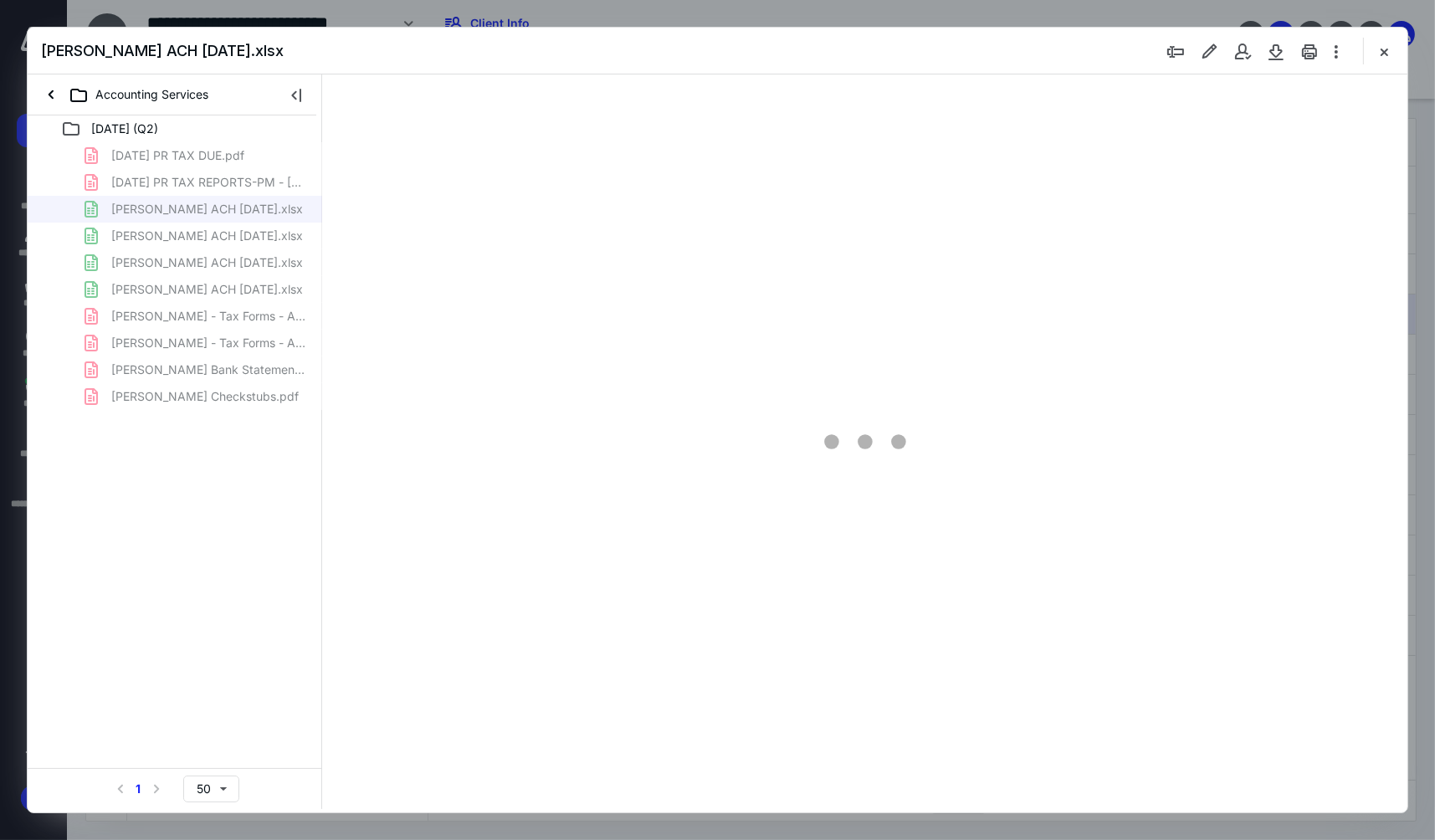 type on "162" 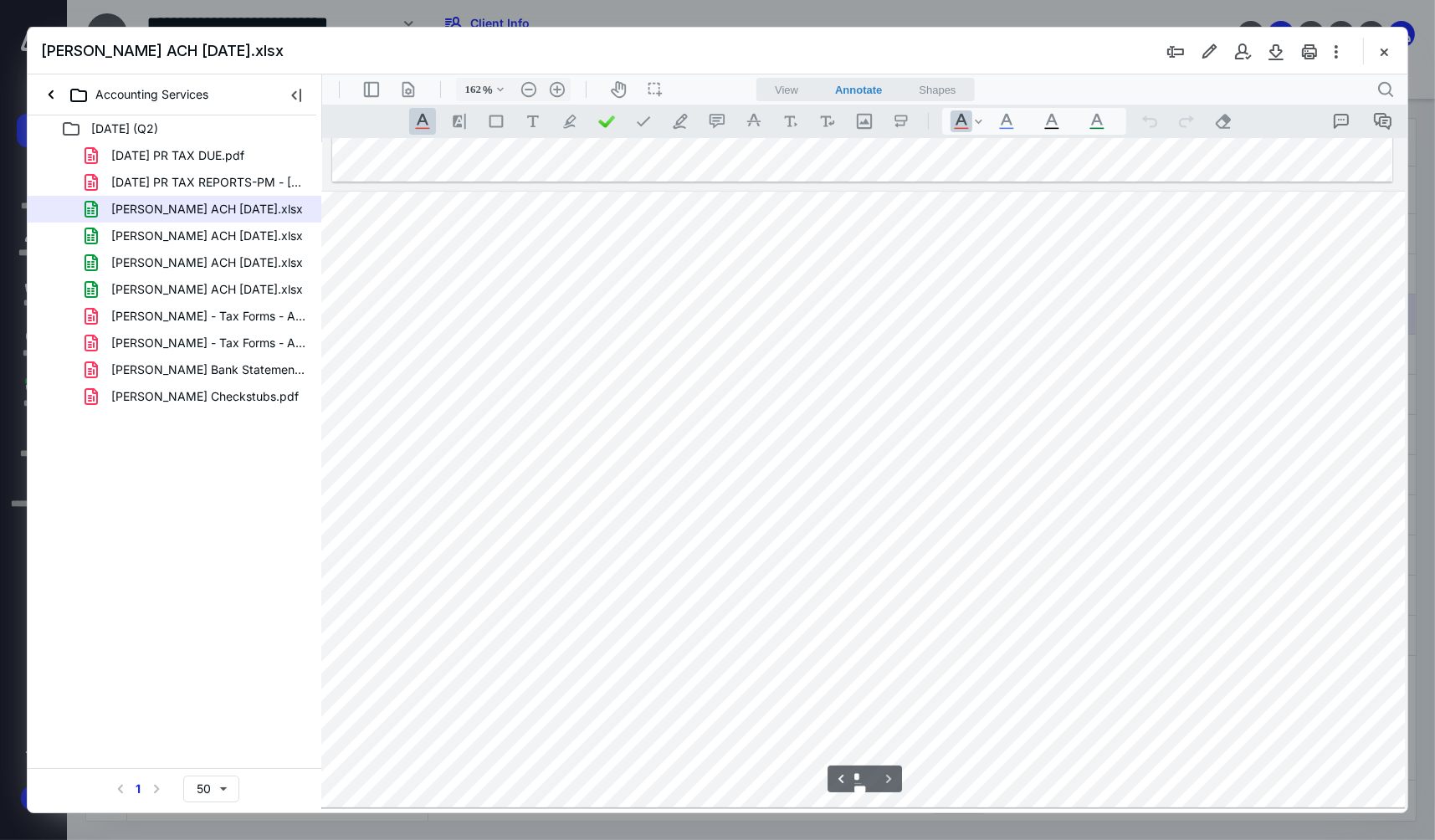 scroll, scrollTop: 602, scrollLeft: 21, axis: both 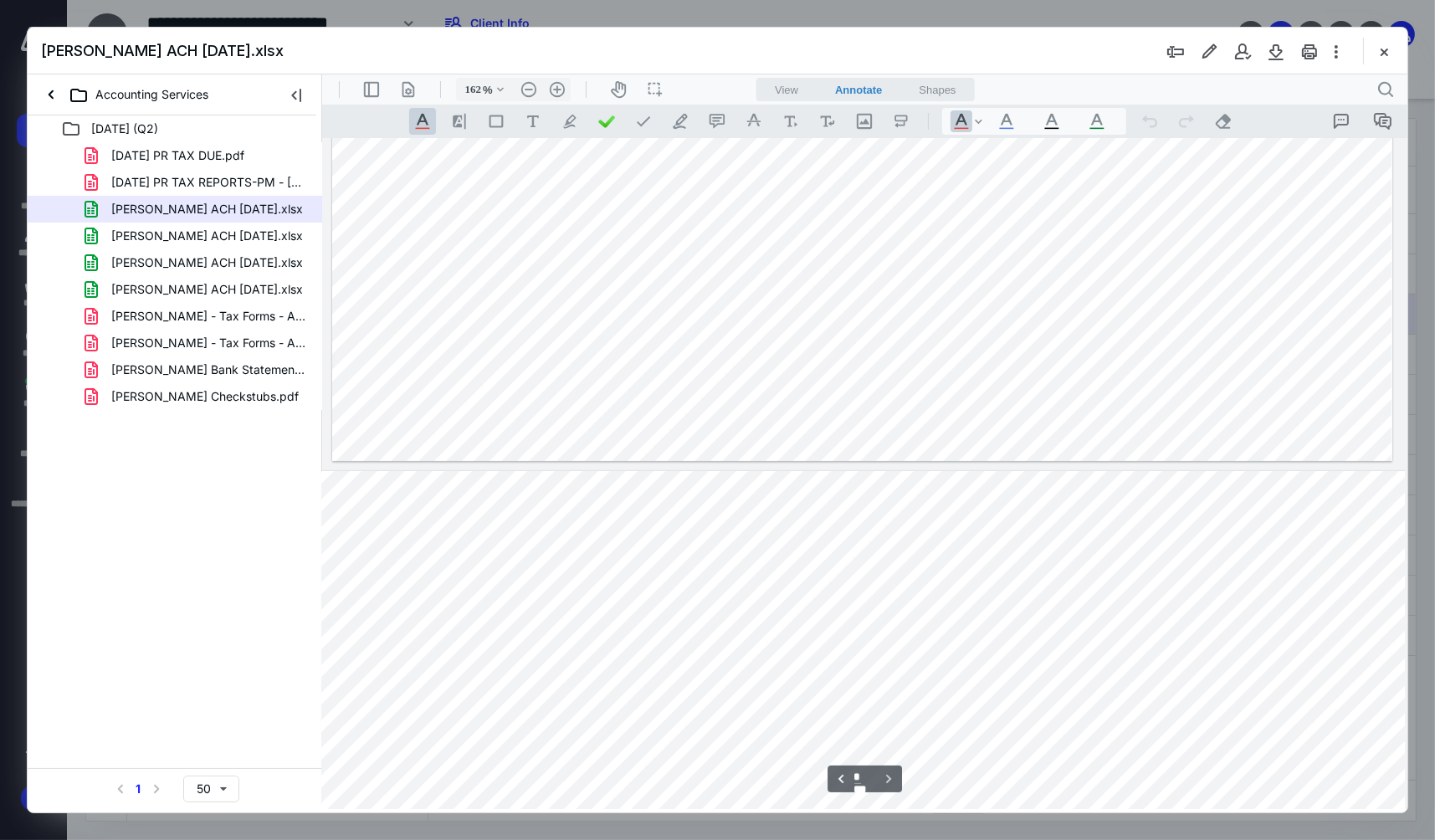 type on "*" 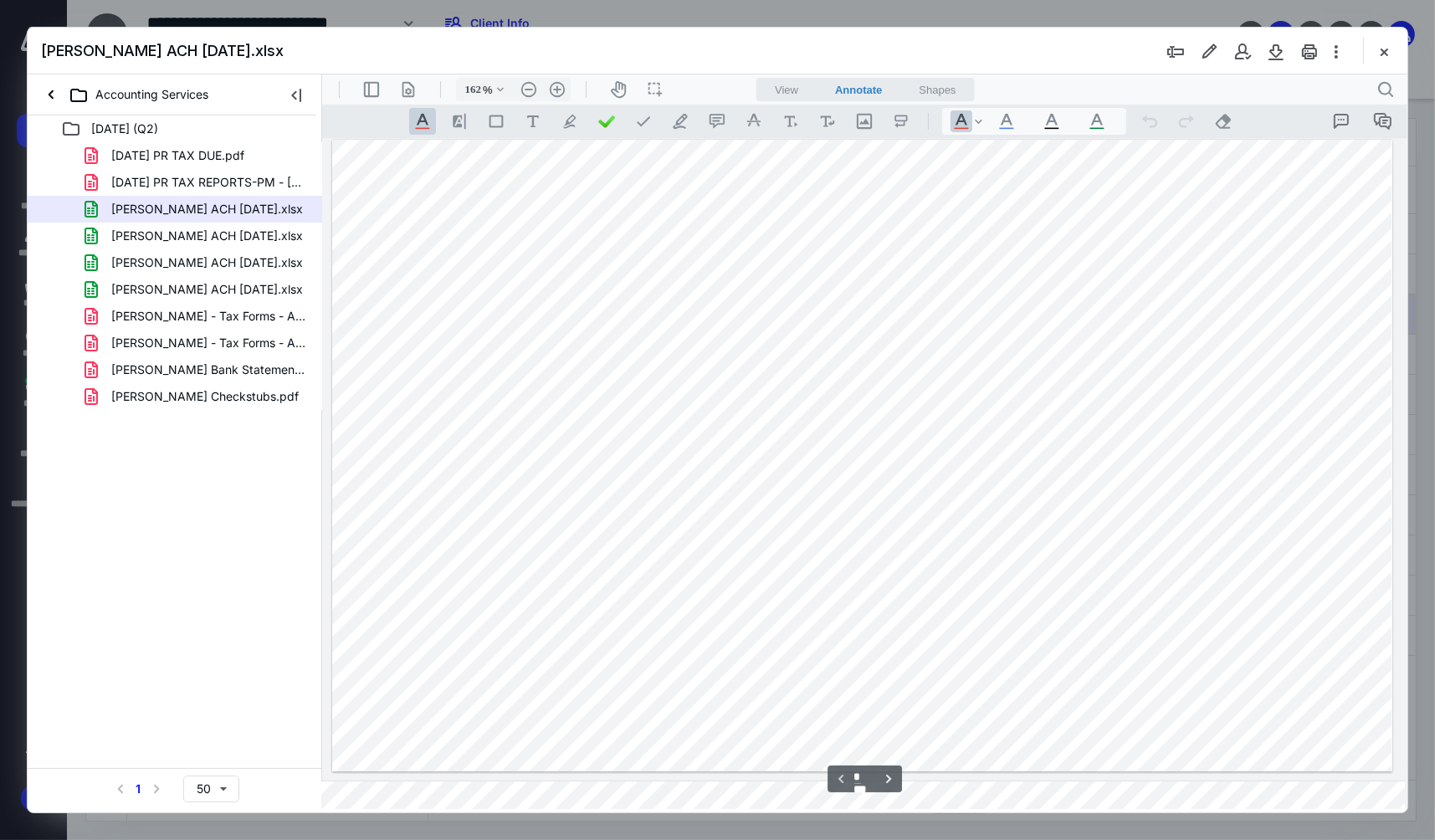 scroll, scrollTop: 0, scrollLeft: 21, axis: horizontal 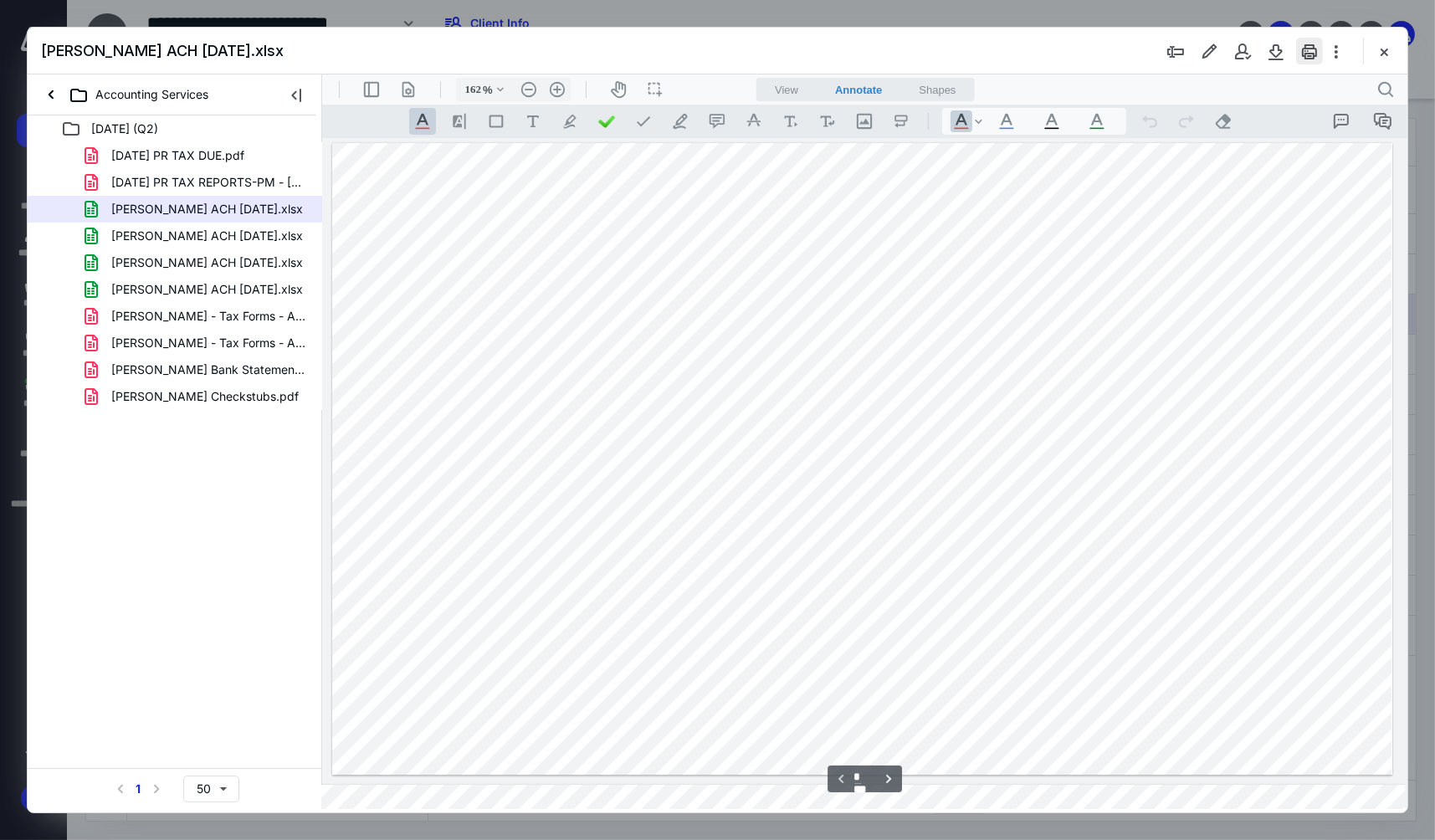 click at bounding box center (1309, 51) 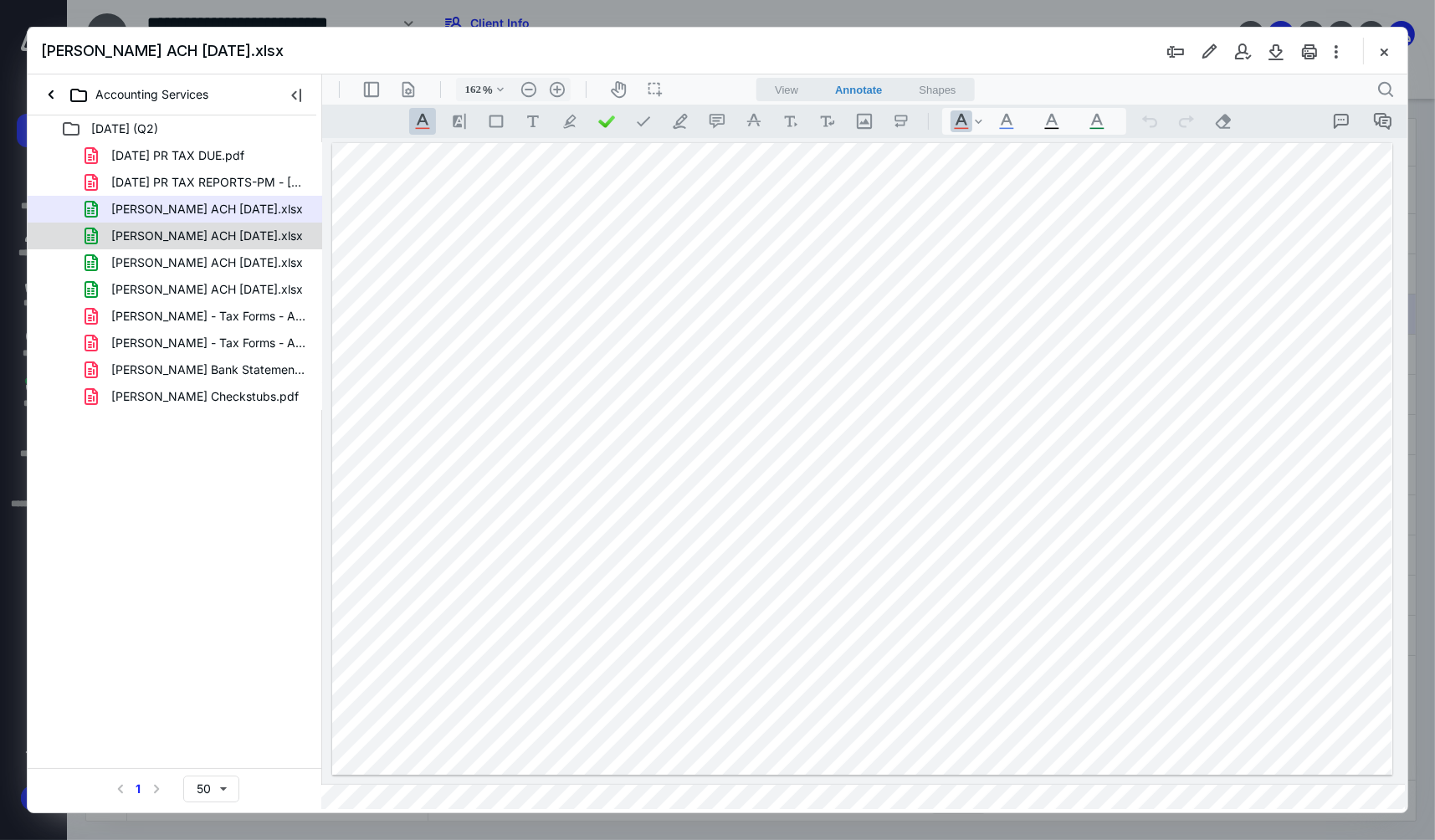 click on "[PERSON_NAME] ACH [DATE].xlsx" at bounding box center (207, 236) 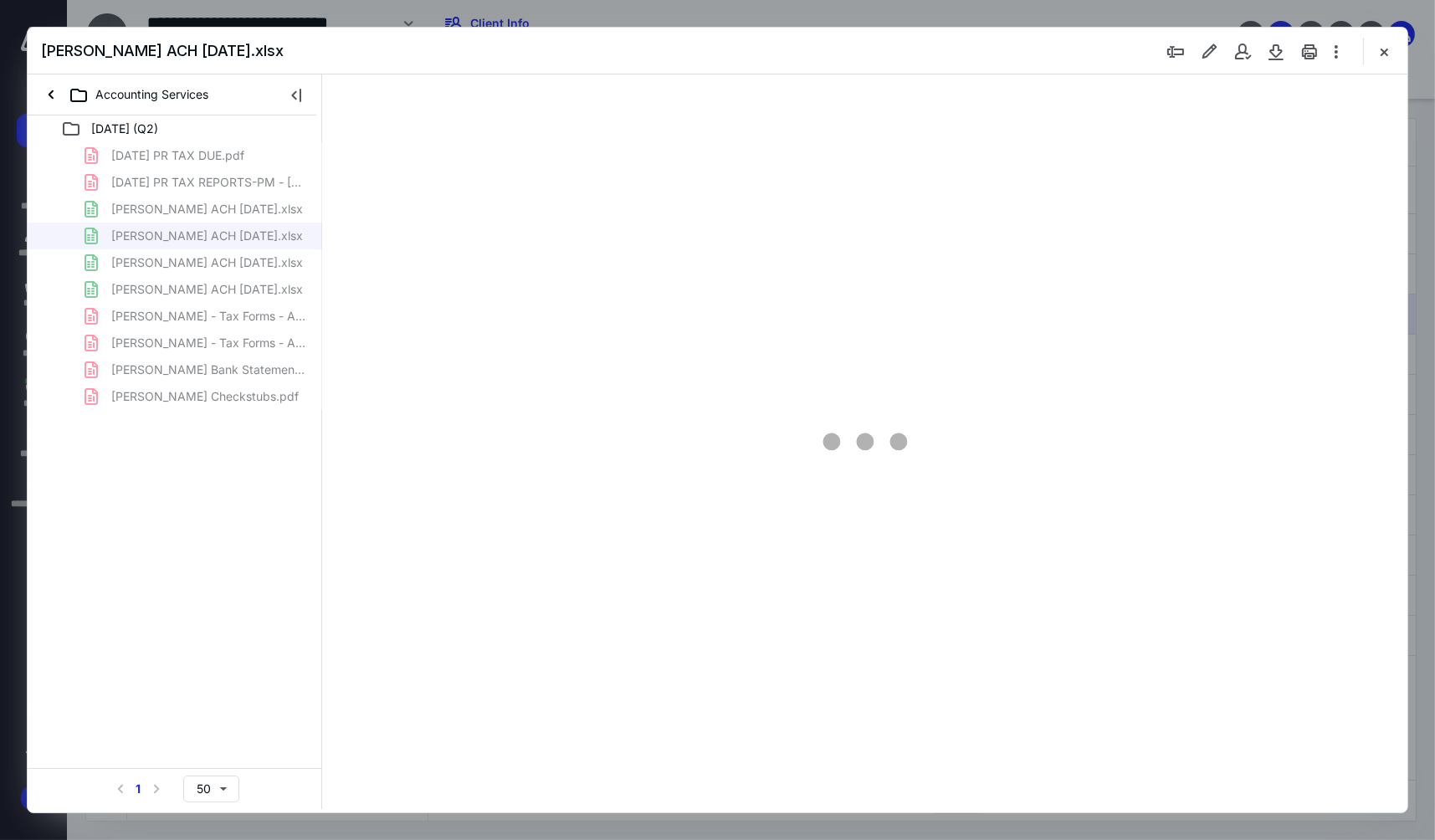 type on "162" 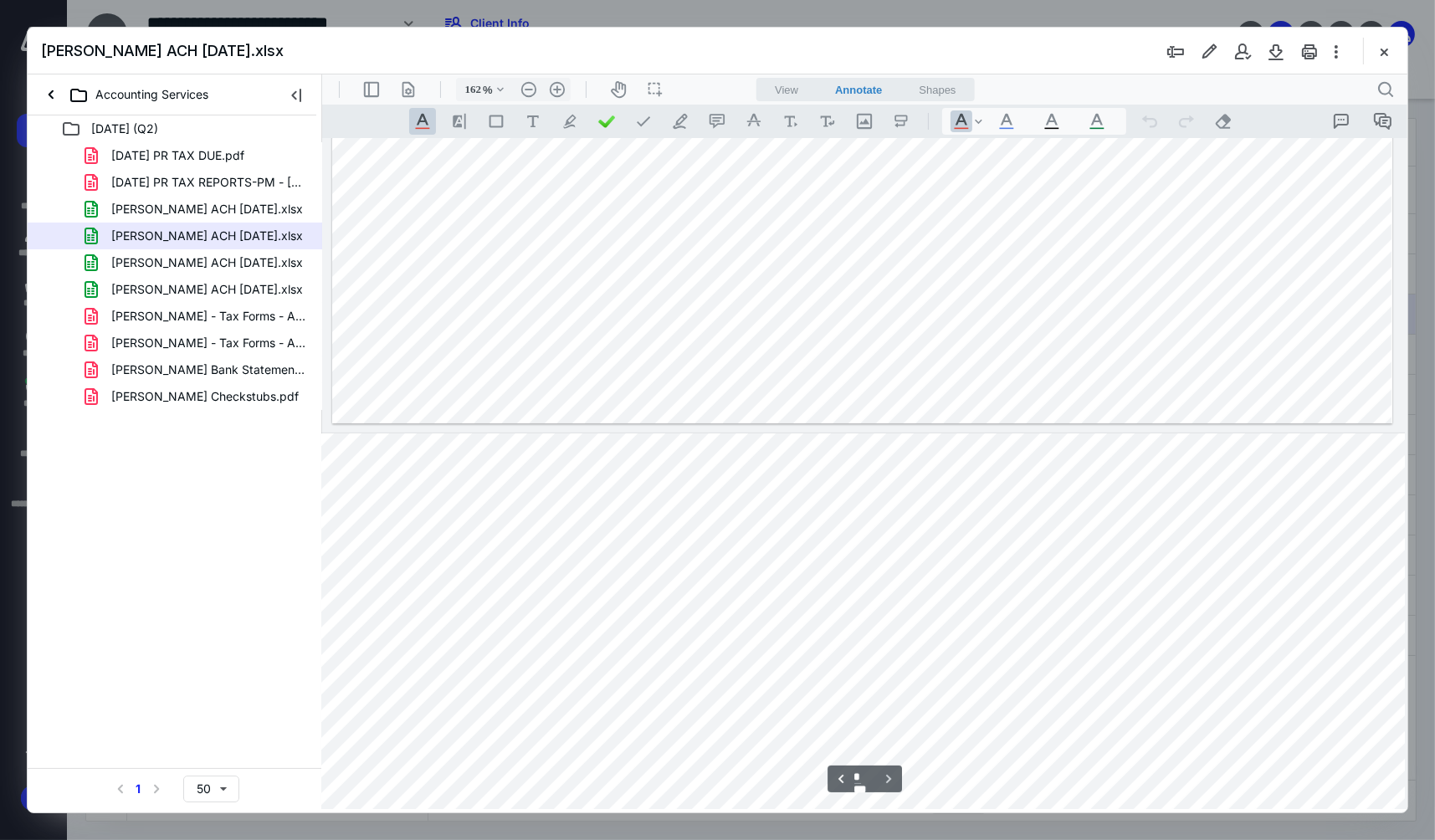 scroll, scrollTop: 352, scrollLeft: 21, axis: both 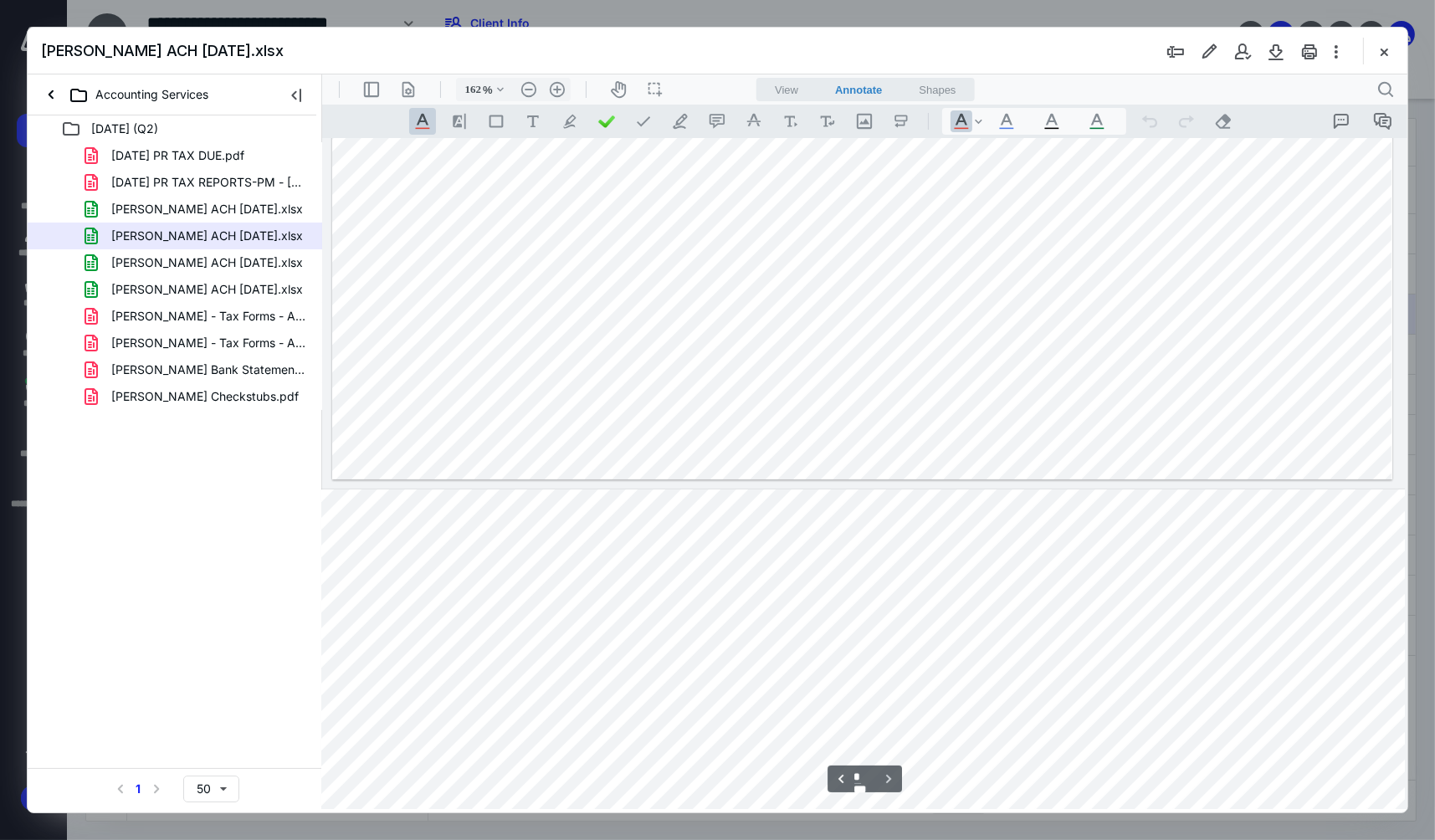 type on "*" 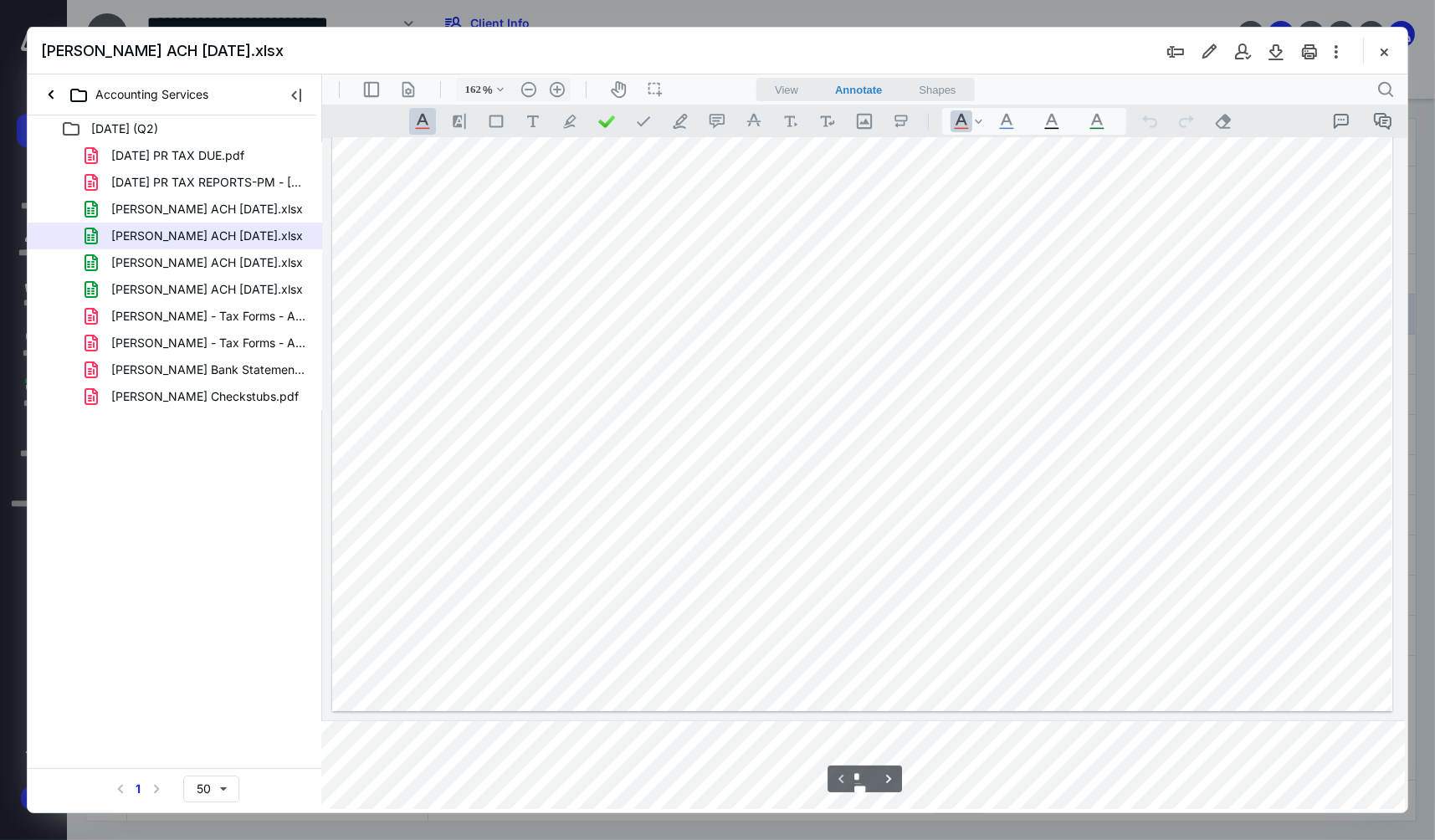 scroll, scrollTop: 0, scrollLeft: 21, axis: horizontal 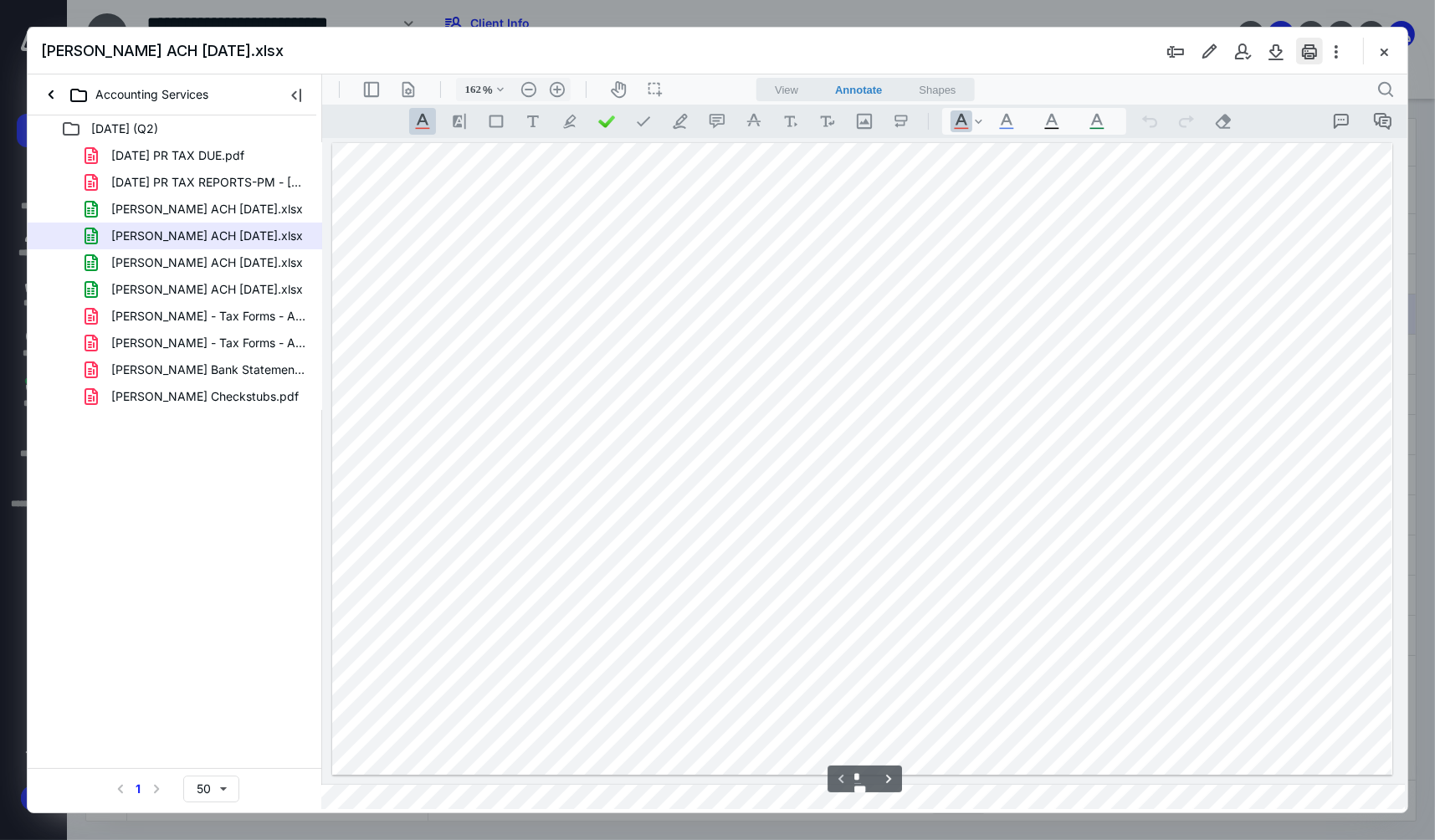 click at bounding box center (1309, 51) 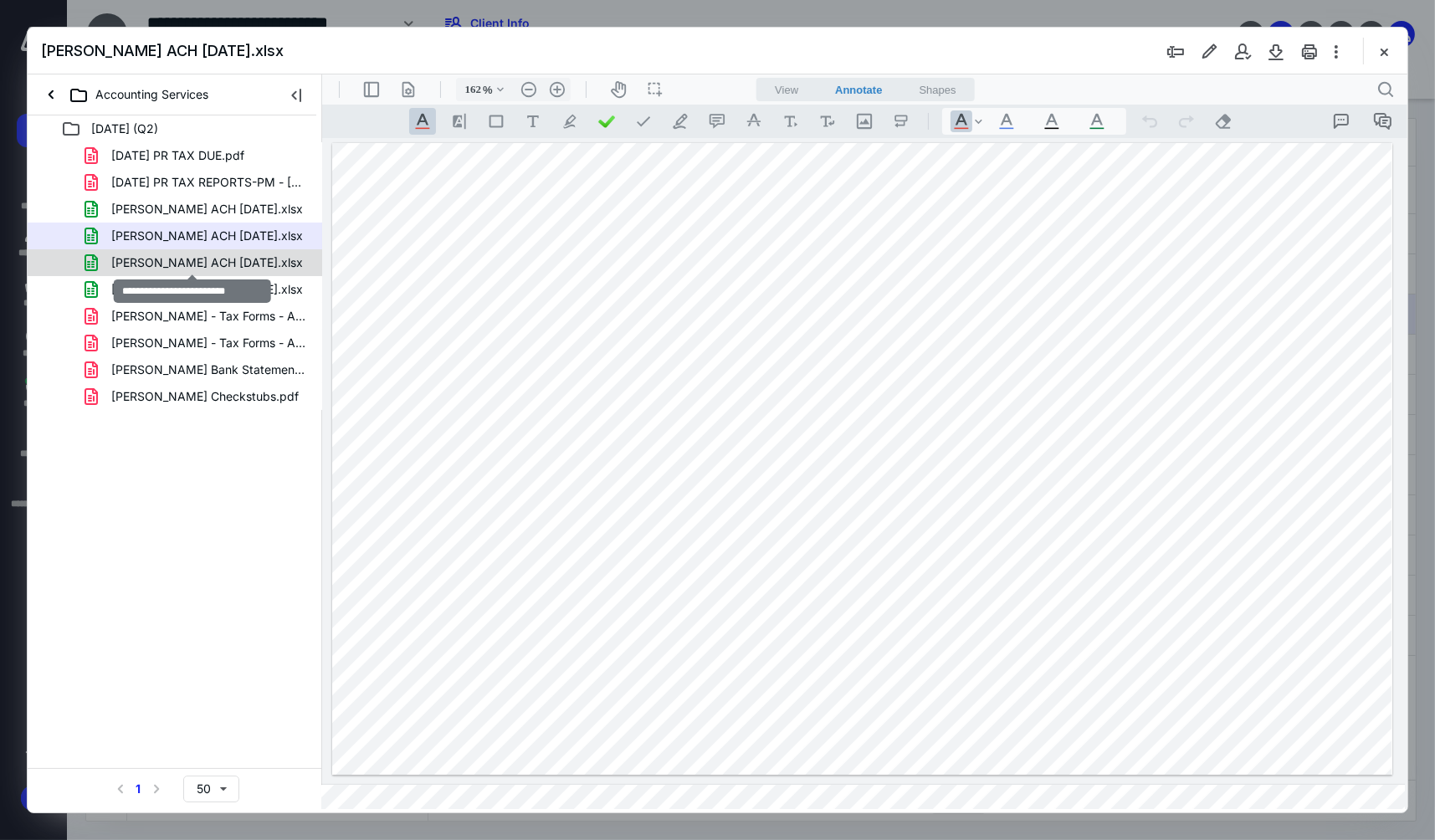 click on "[PERSON_NAME] ACH [DATE].xlsx" at bounding box center [207, 263] 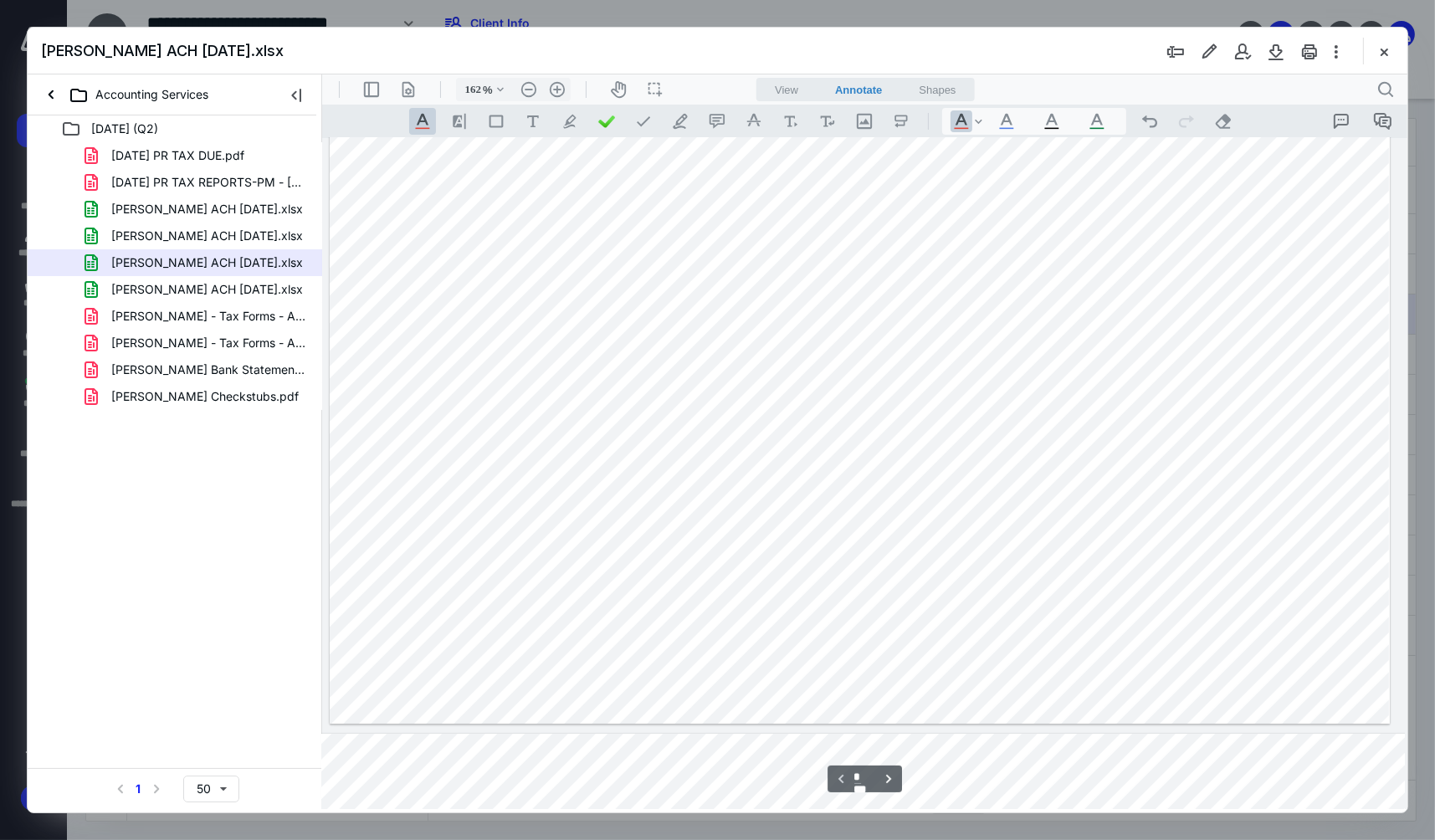 scroll, scrollTop: 69, scrollLeft: 21, axis: both 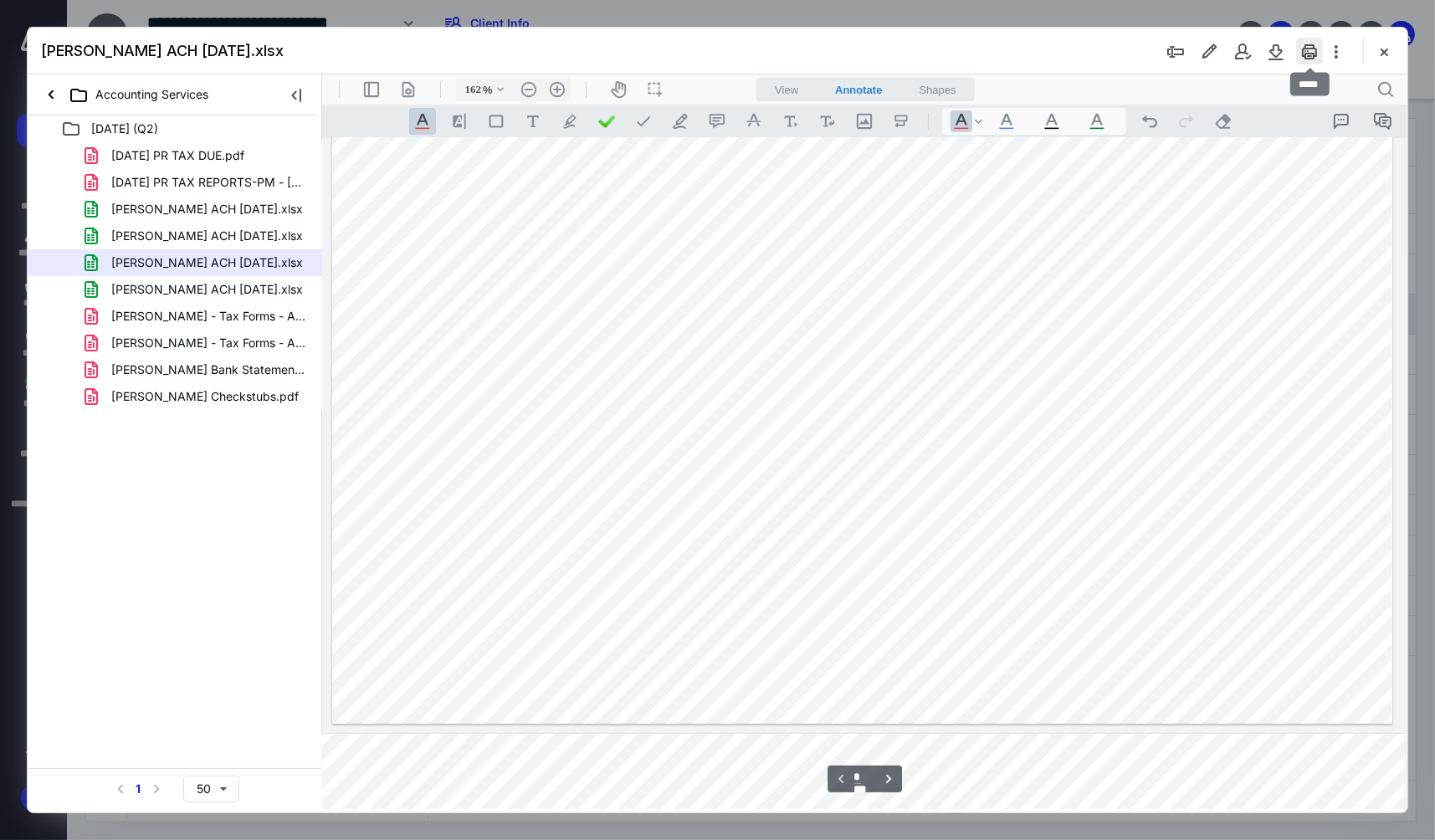 click at bounding box center (1309, 51) 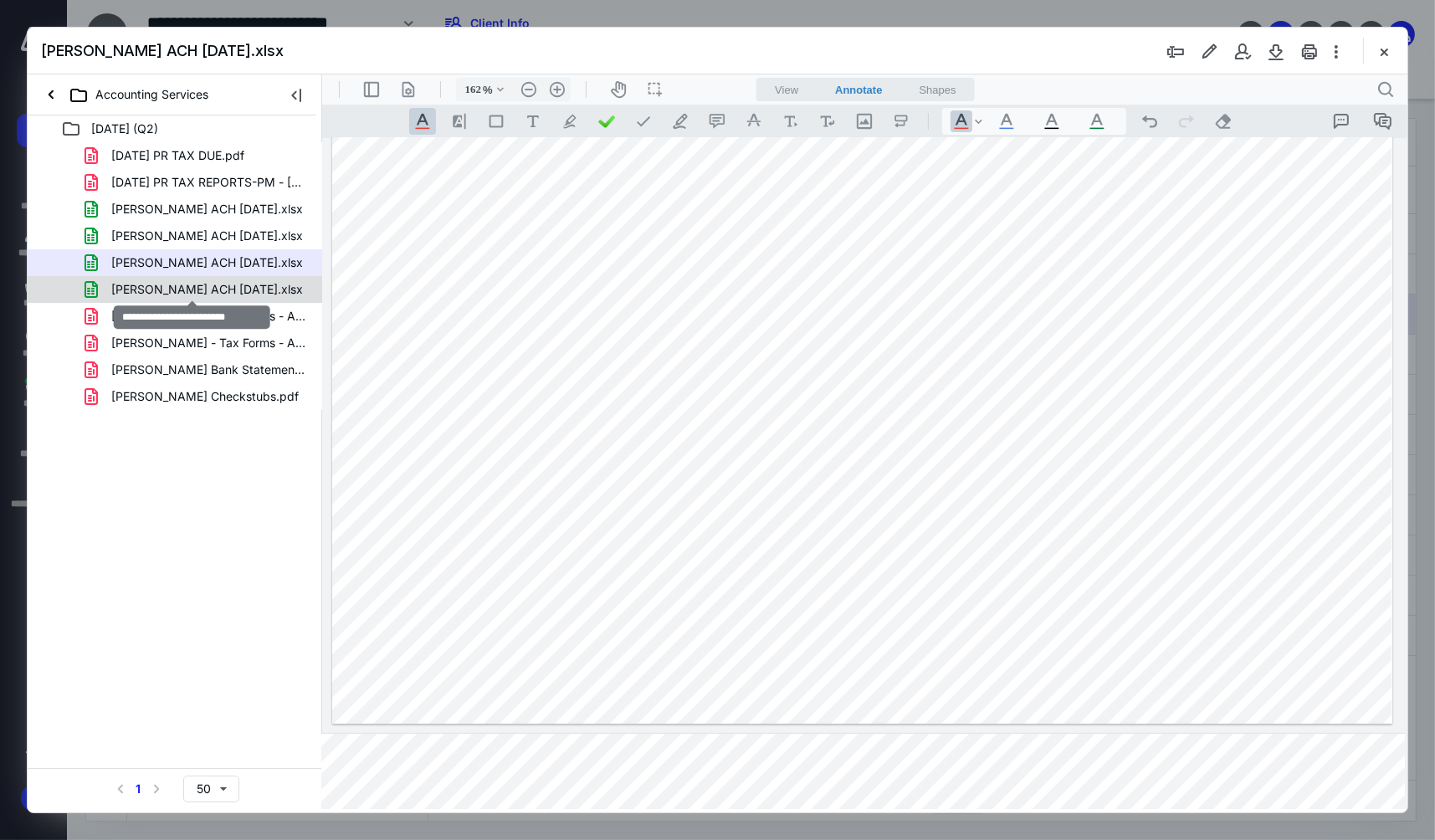 click on "[PERSON_NAME] ACH [DATE].xlsx" at bounding box center (207, 289) 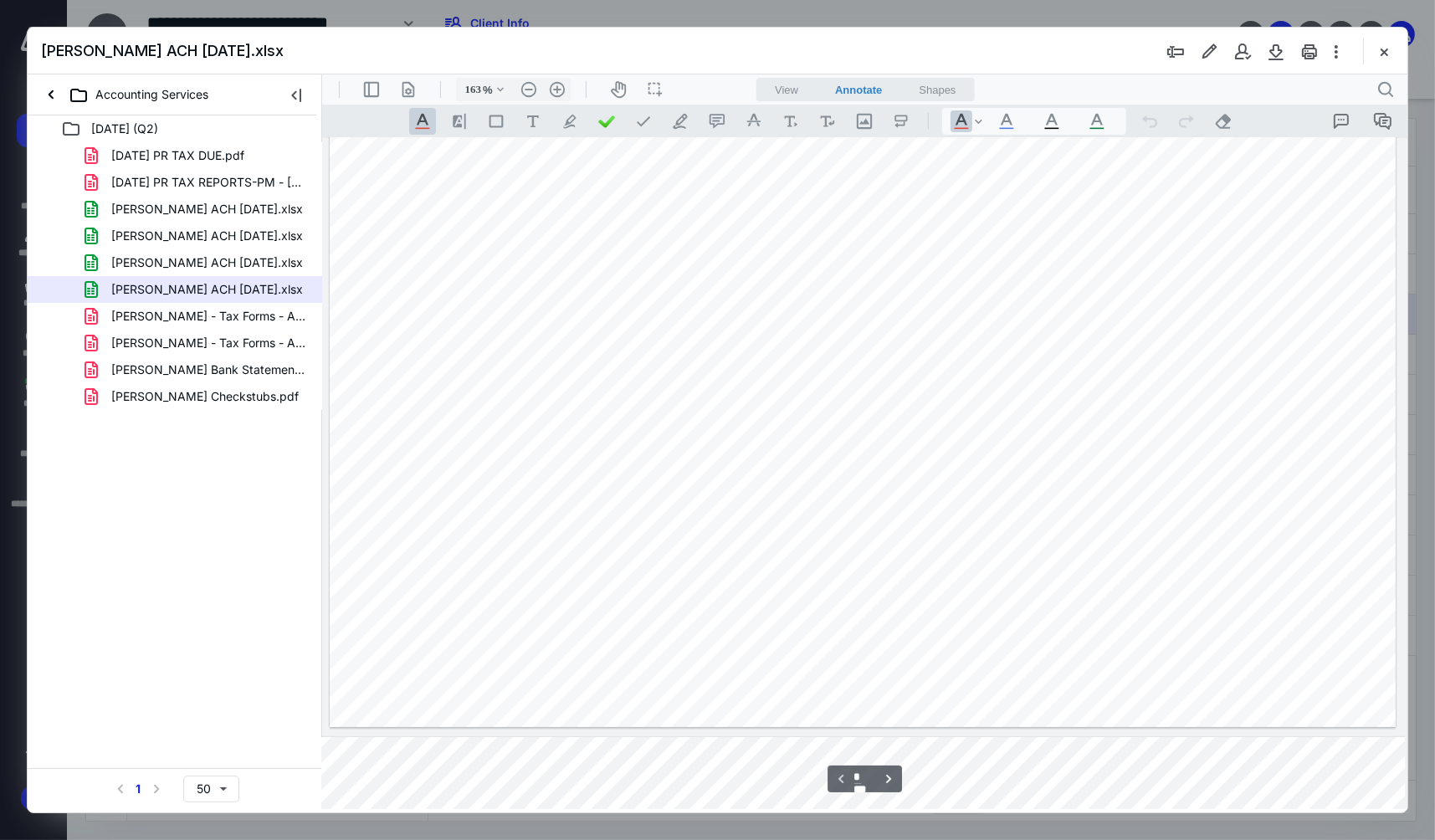 type on "162" 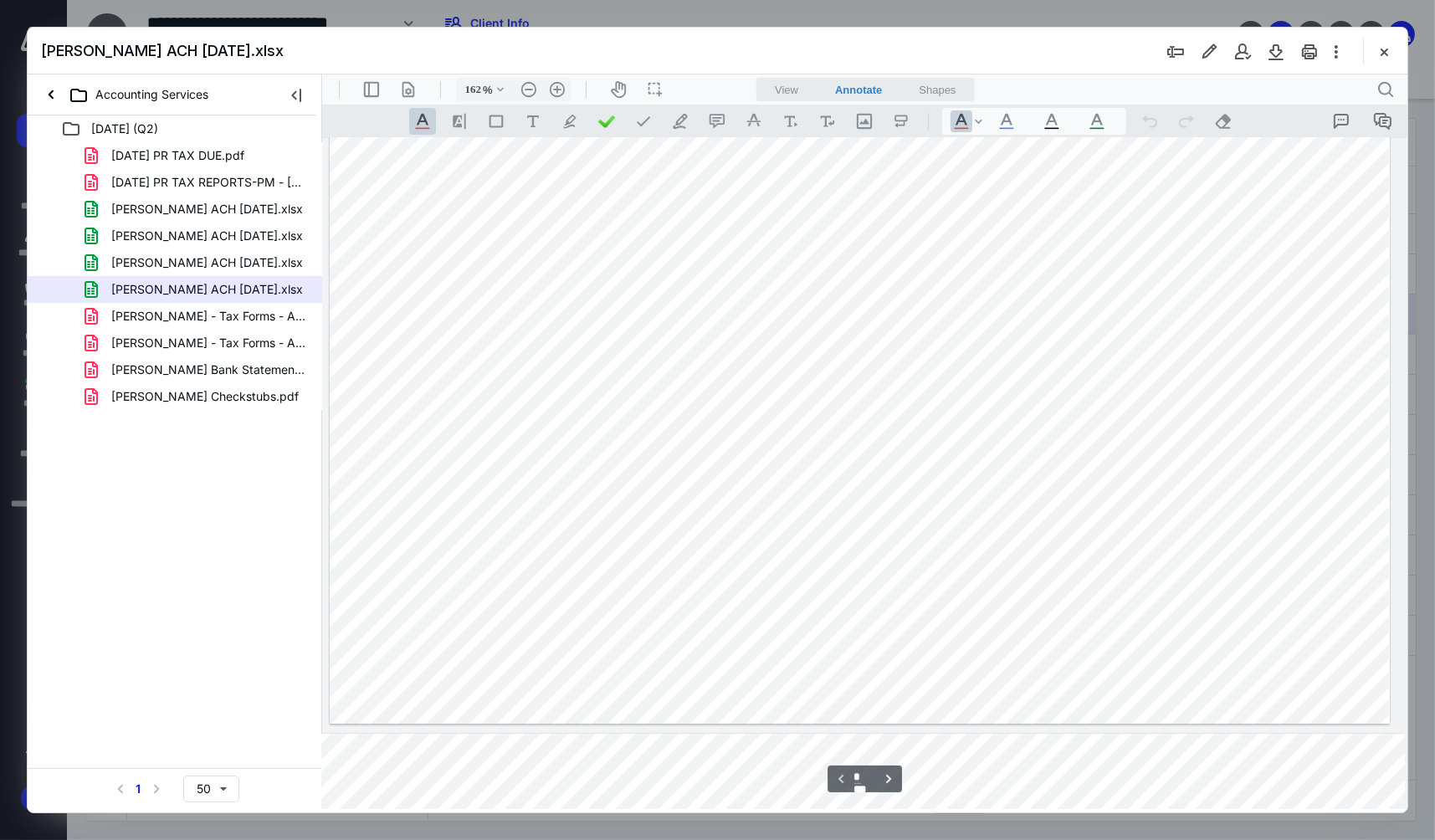 scroll, scrollTop: 69, scrollLeft: 21, axis: both 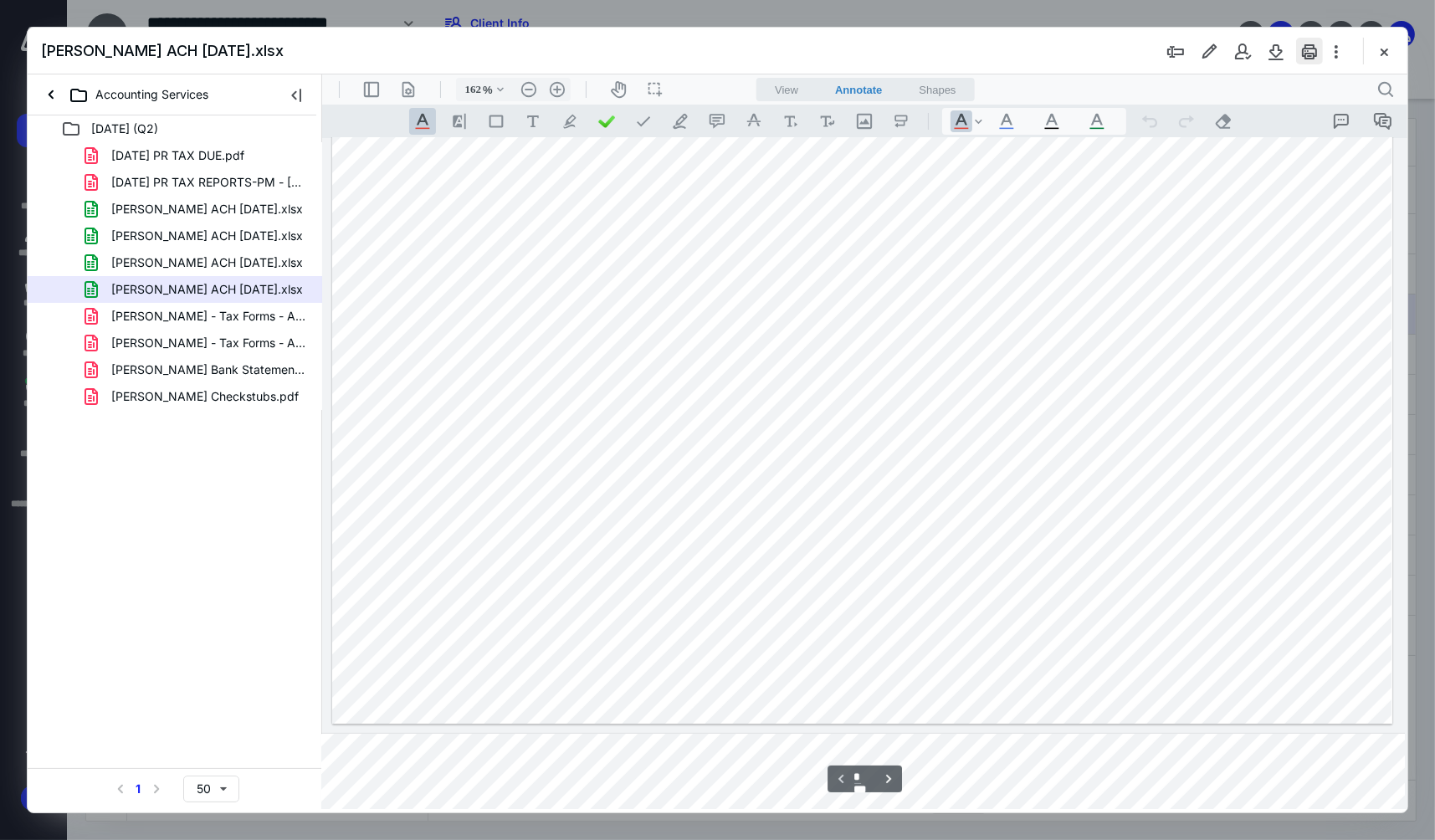 click at bounding box center [1309, 51] 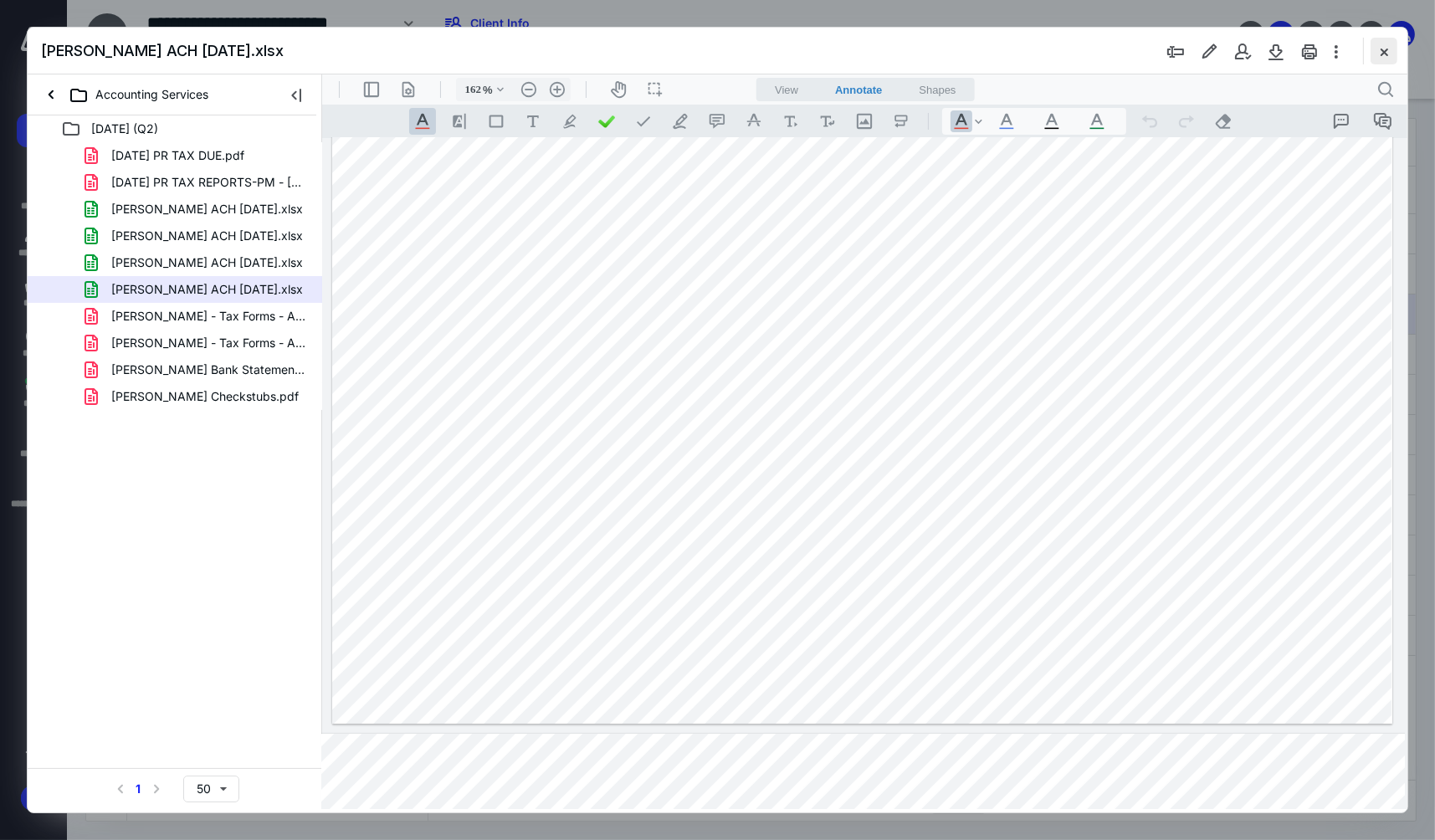 click at bounding box center [1384, 51] 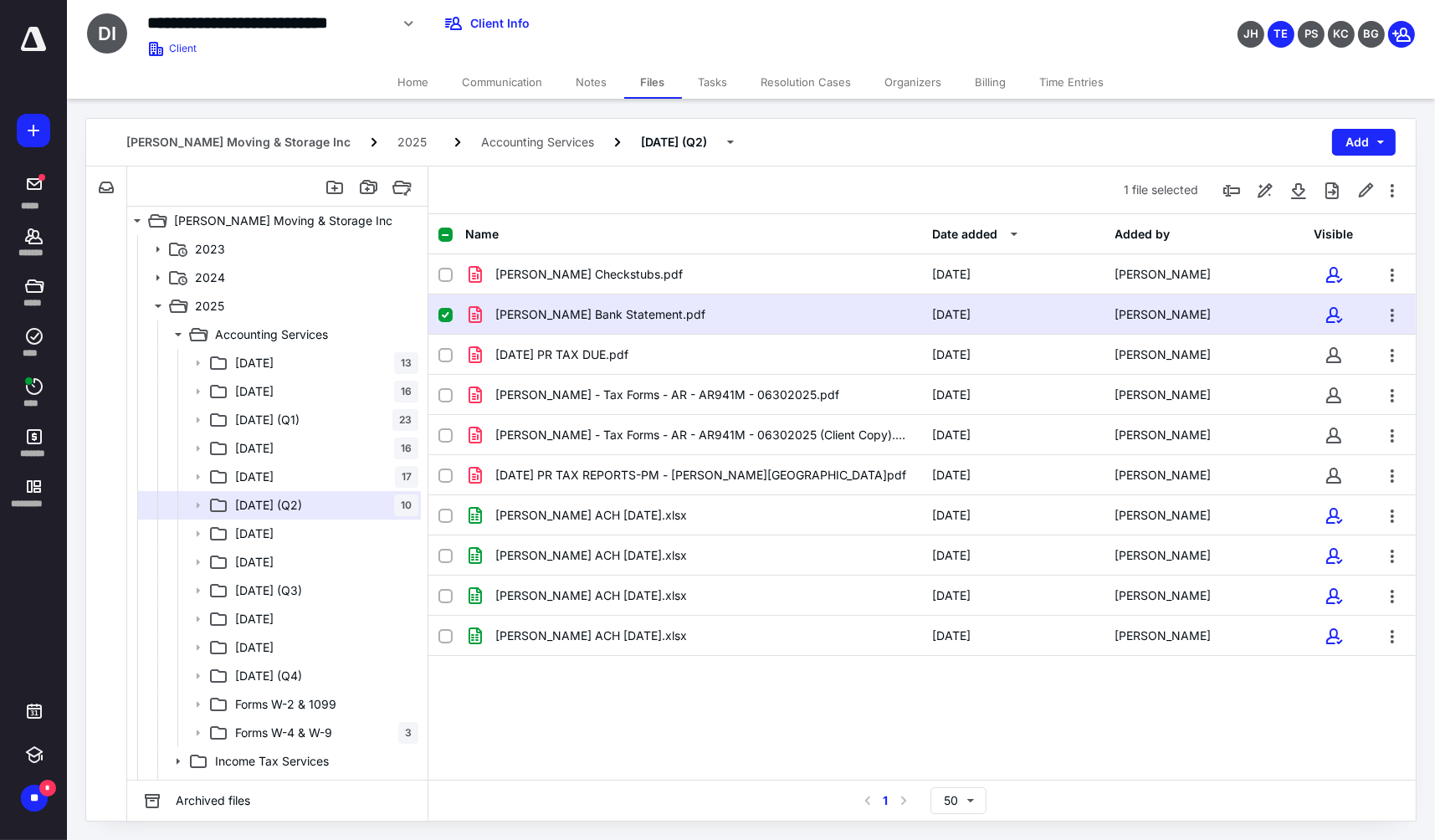 click 